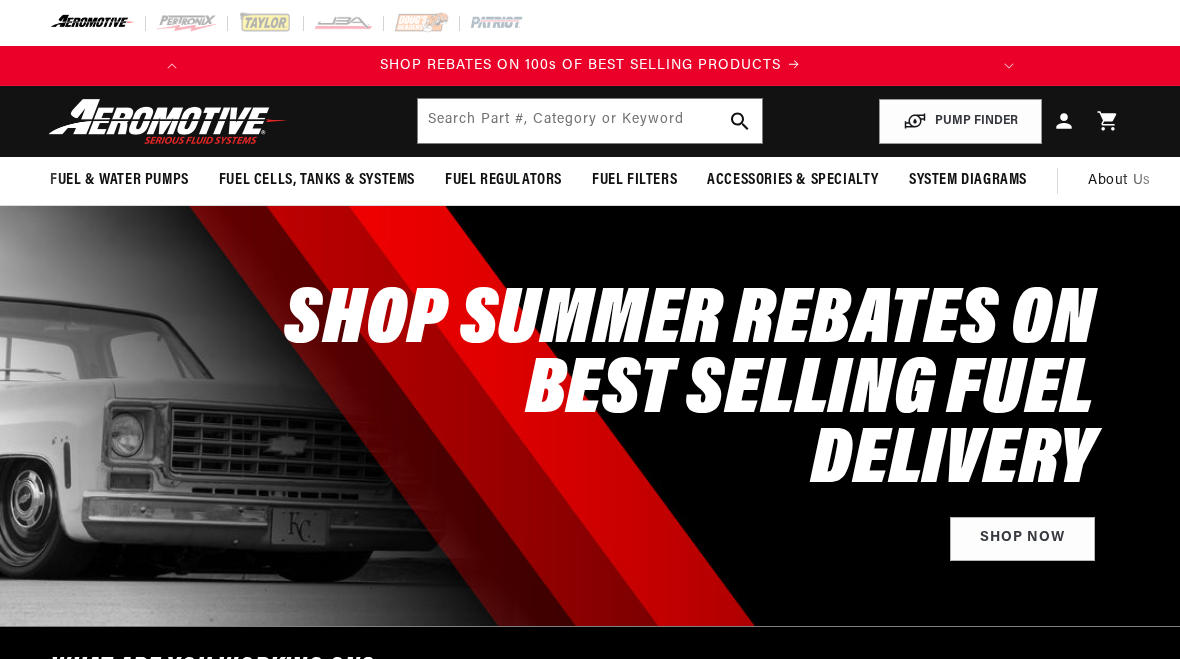 scroll, scrollTop: 0, scrollLeft: 0, axis: both 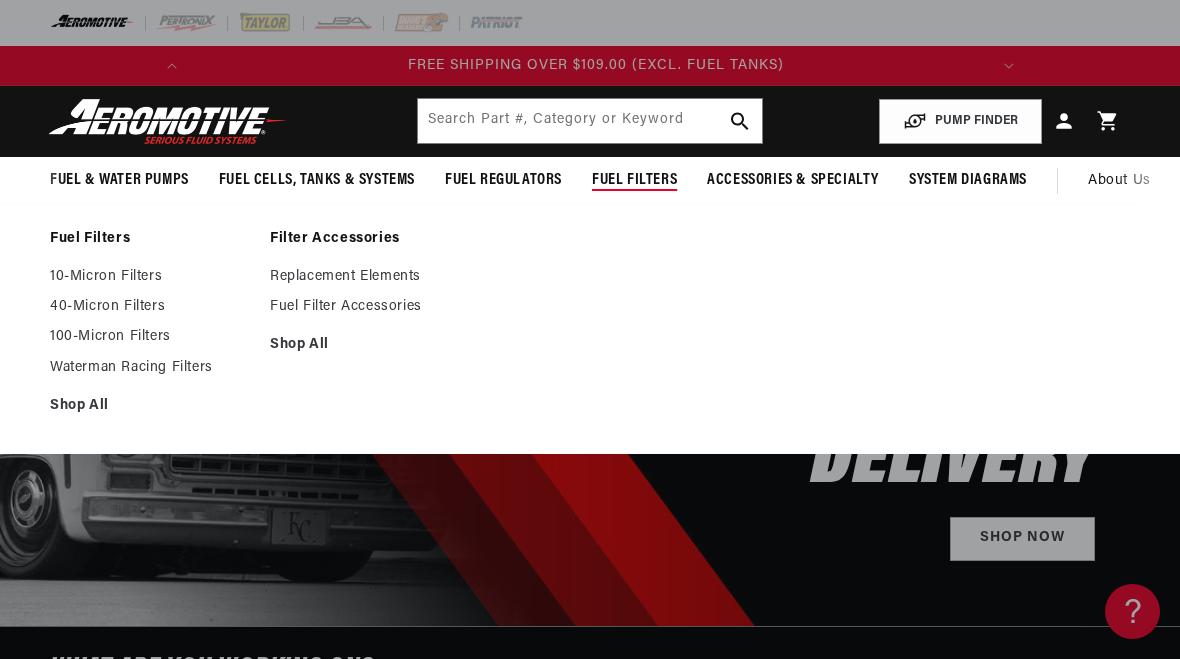 click on "100-Micron Filters" at bounding box center [150, 337] 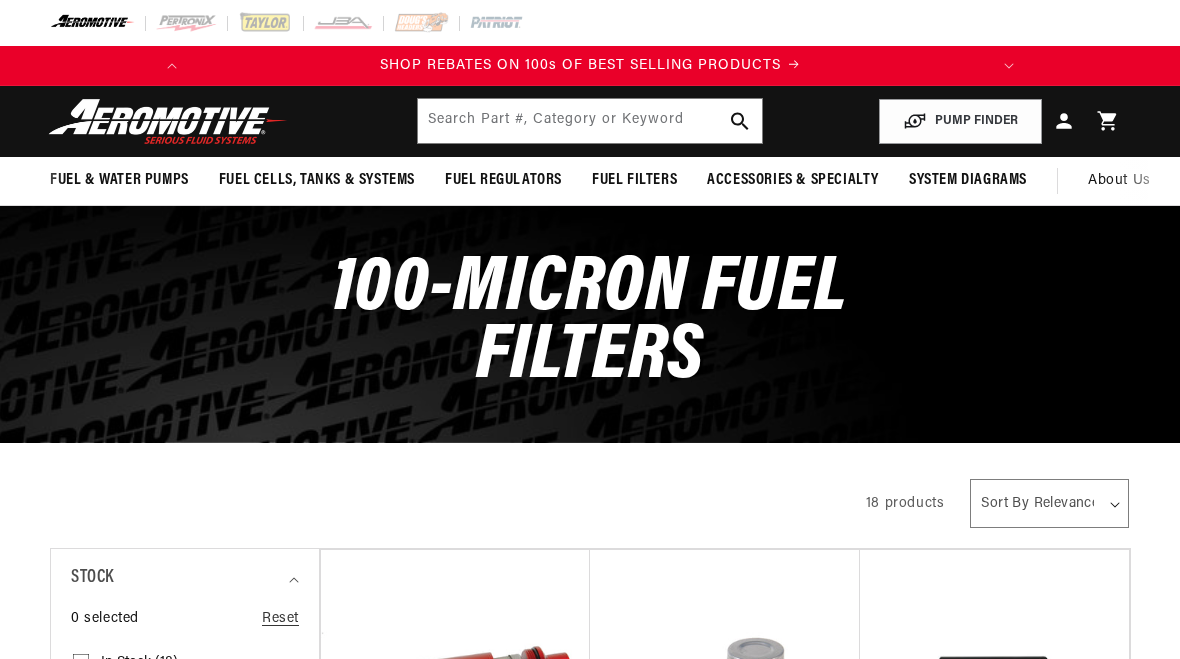 scroll, scrollTop: 0, scrollLeft: 0, axis: both 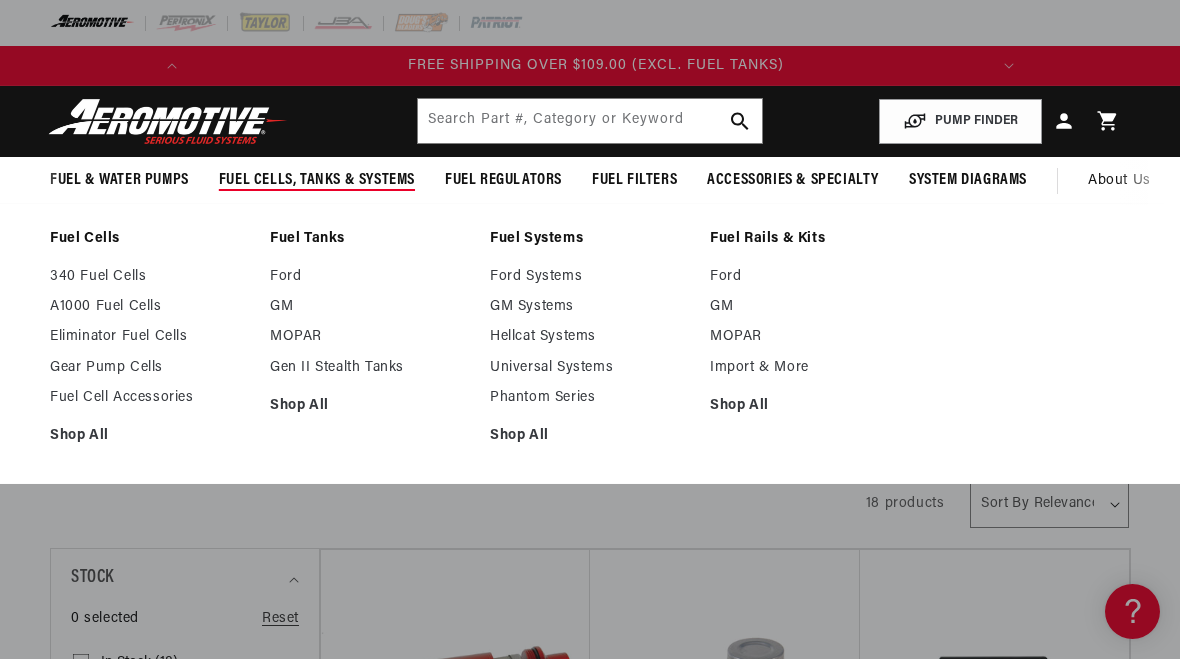 click on "Eliminator Fuel Cells" at bounding box center (150, 337) 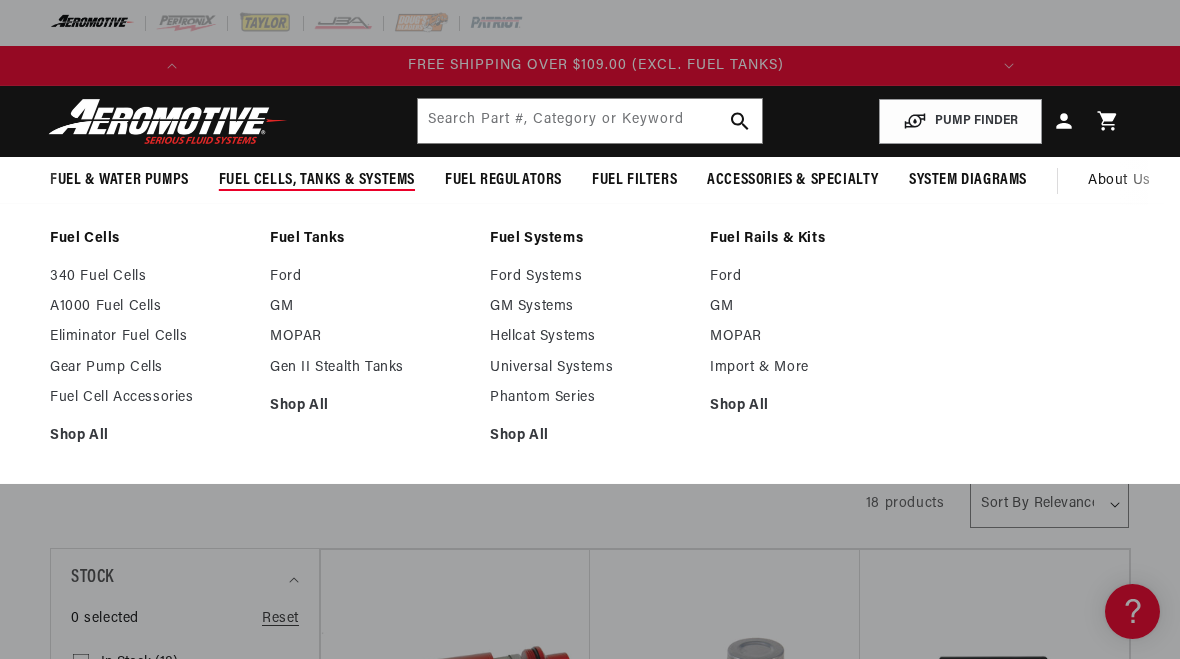 scroll, scrollTop: 0, scrollLeft: 675, axis: horizontal 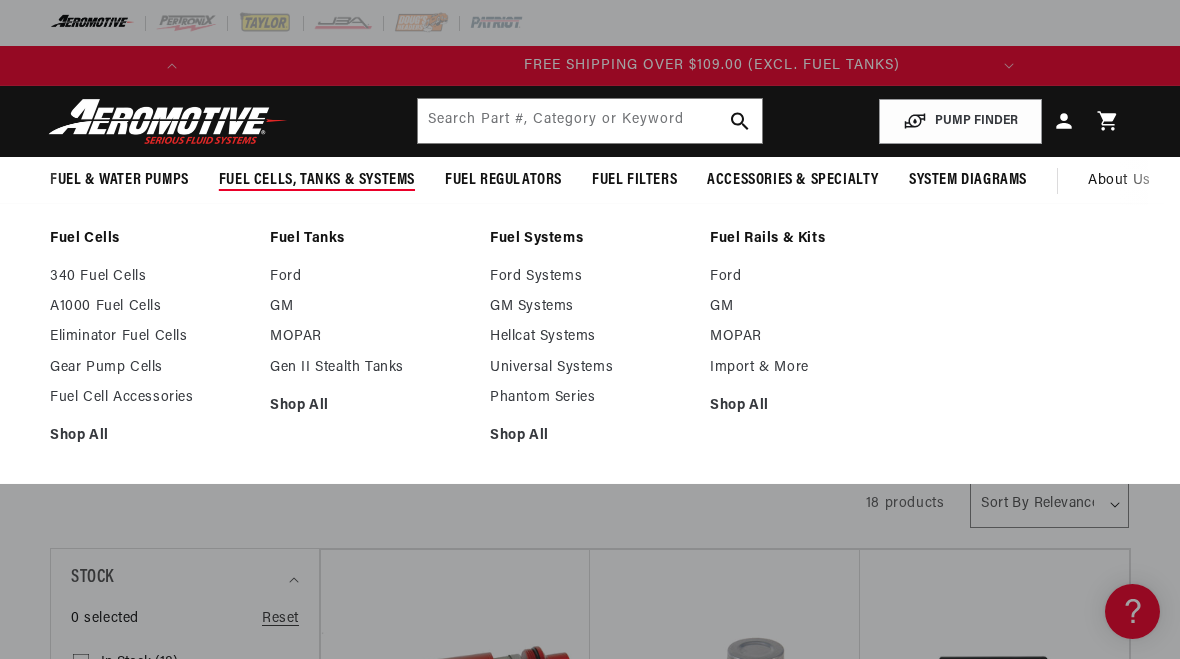 click on "A1000 Fuel Cells" at bounding box center [150, 307] 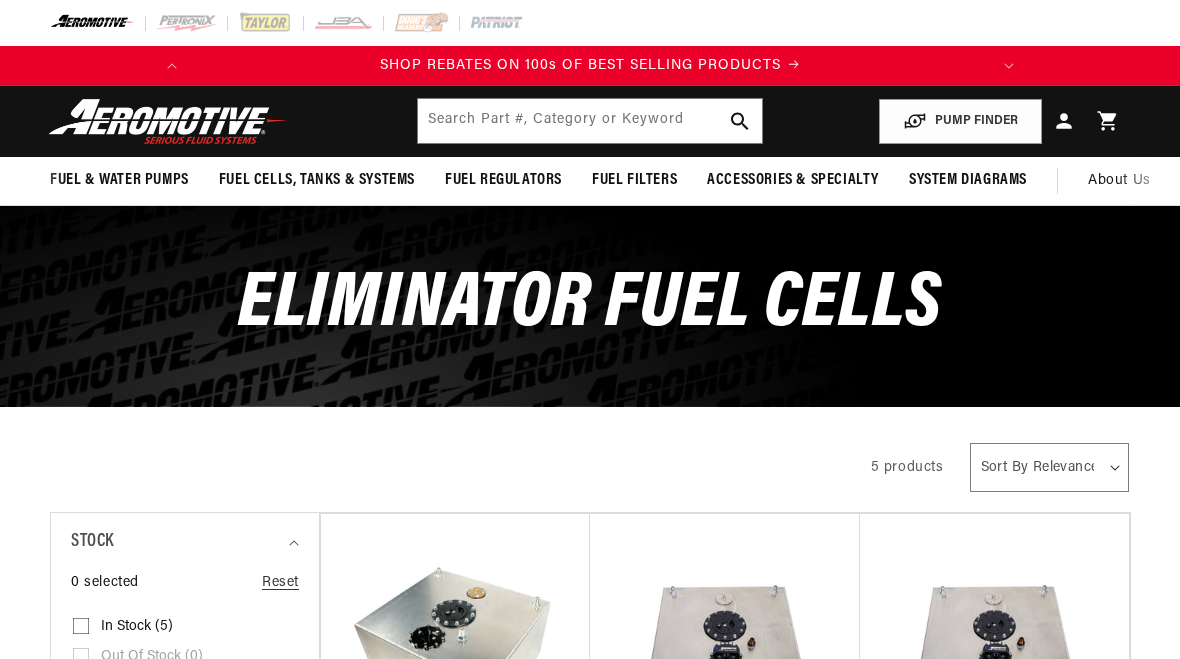 scroll, scrollTop: 0, scrollLeft: 0, axis: both 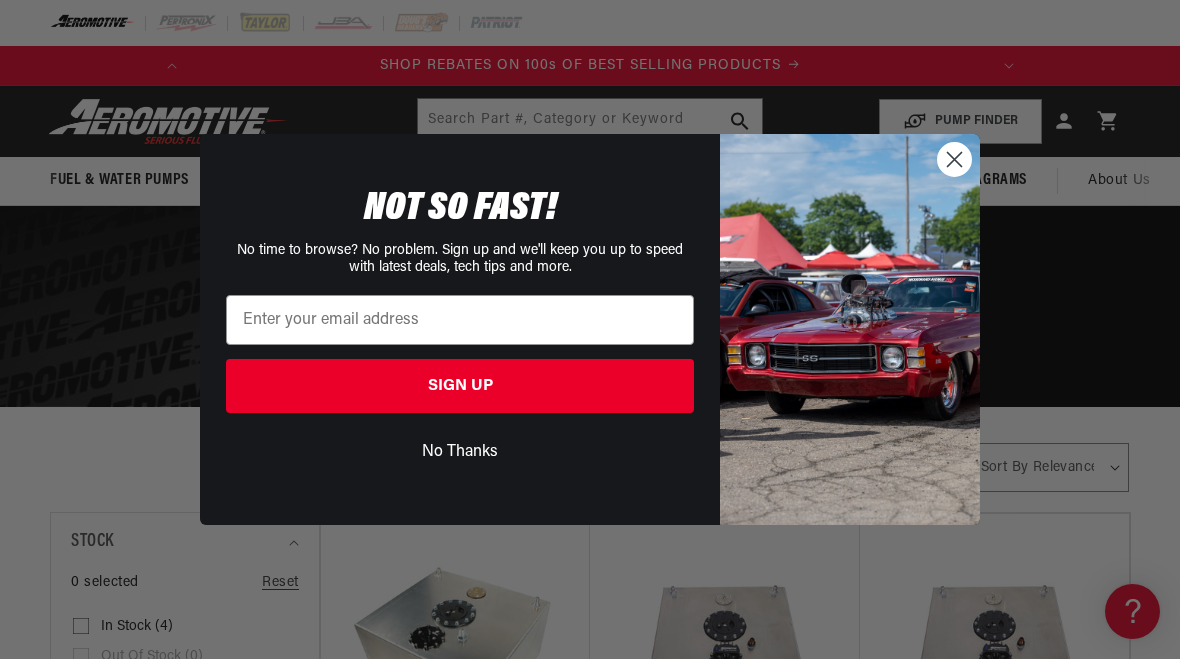 click 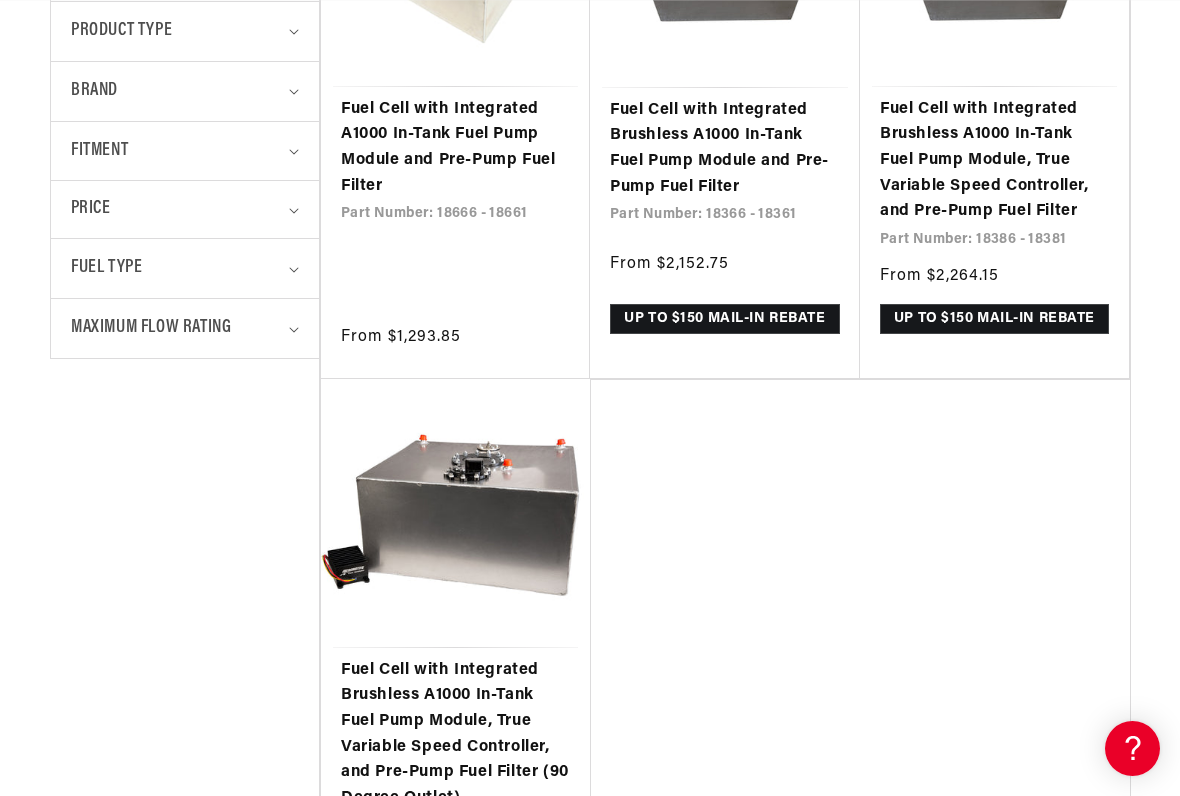 scroll, scrollTop: 670, scrollLeft: 0, axis: vertical 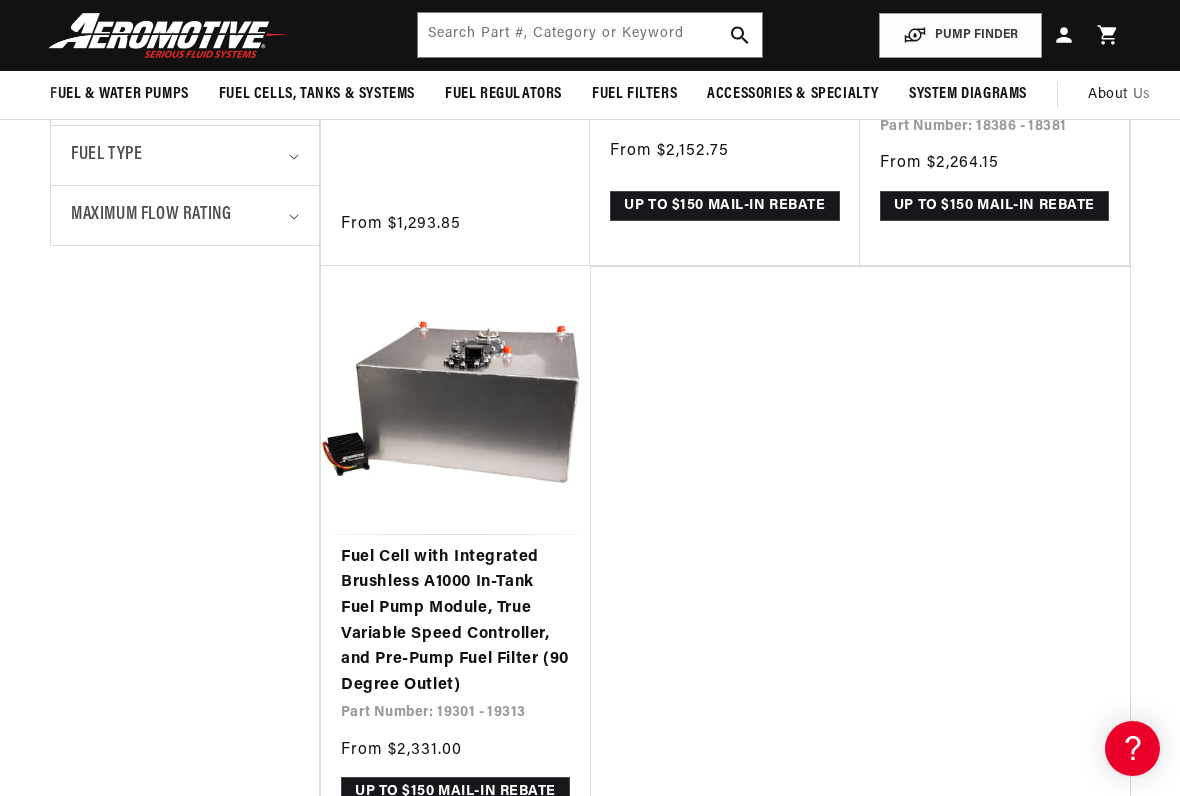 click on "Fuel Cell with Integrated Brushless A1000 In-Tank Fuel Pump Module, True Variable Speed Controller, and Pre-Pump Fuel Filter (90 Degree Outlet)" at bounding box center (455, 622) 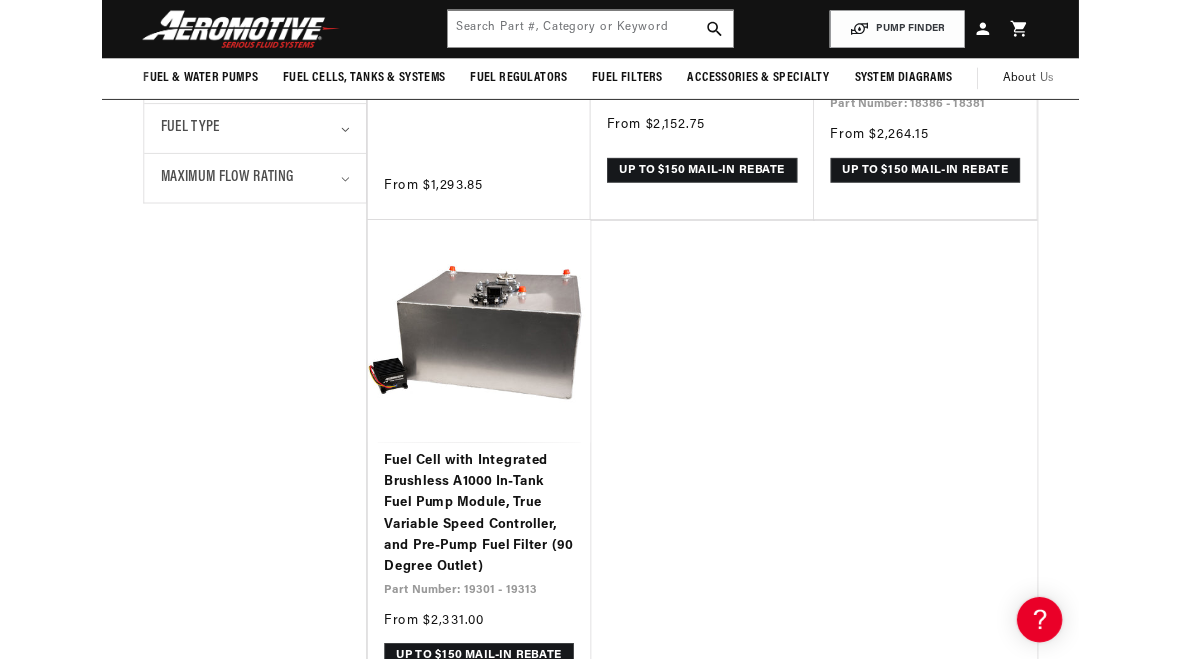 scroll, scrollTop: 0, scrollLeft: 0, axis: both 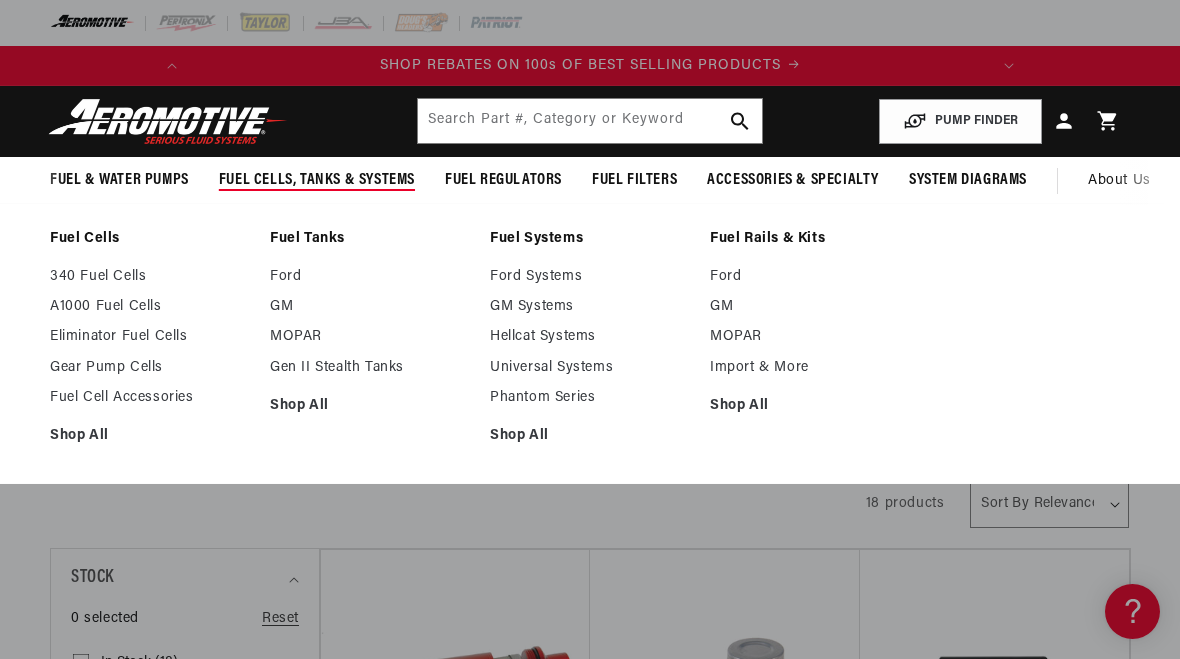 click on "A1000 Fuel Cells" at bounding box center (150, 307) 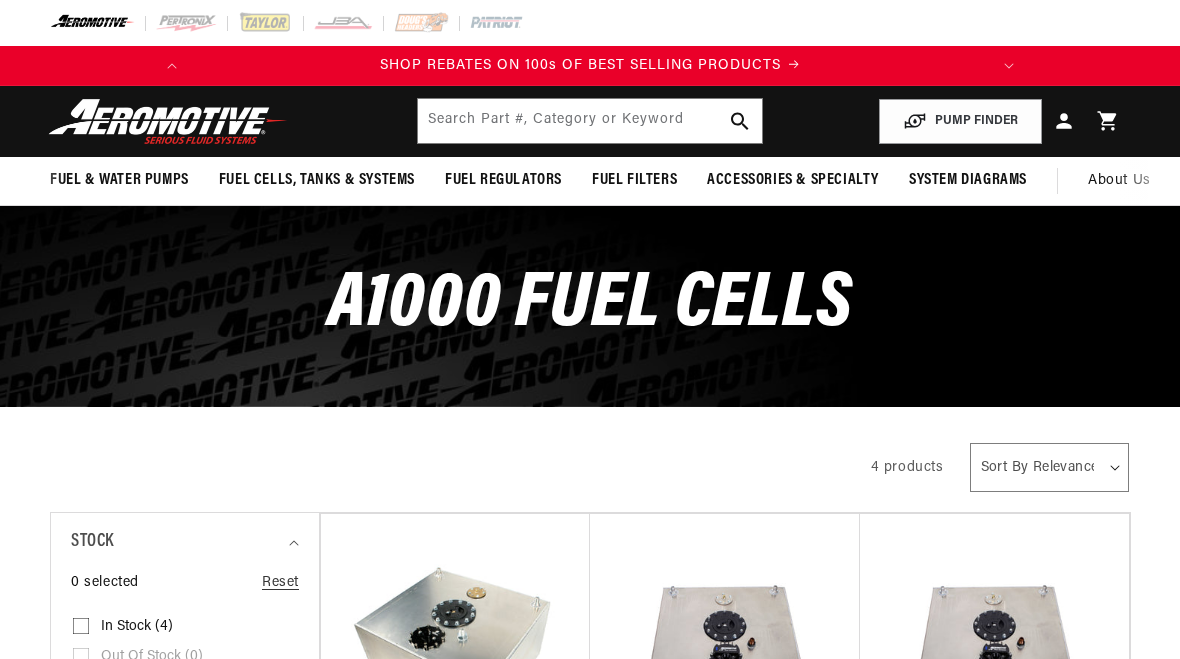 scroll, scrollTop: 0, scrollLeft: 0, axis: both 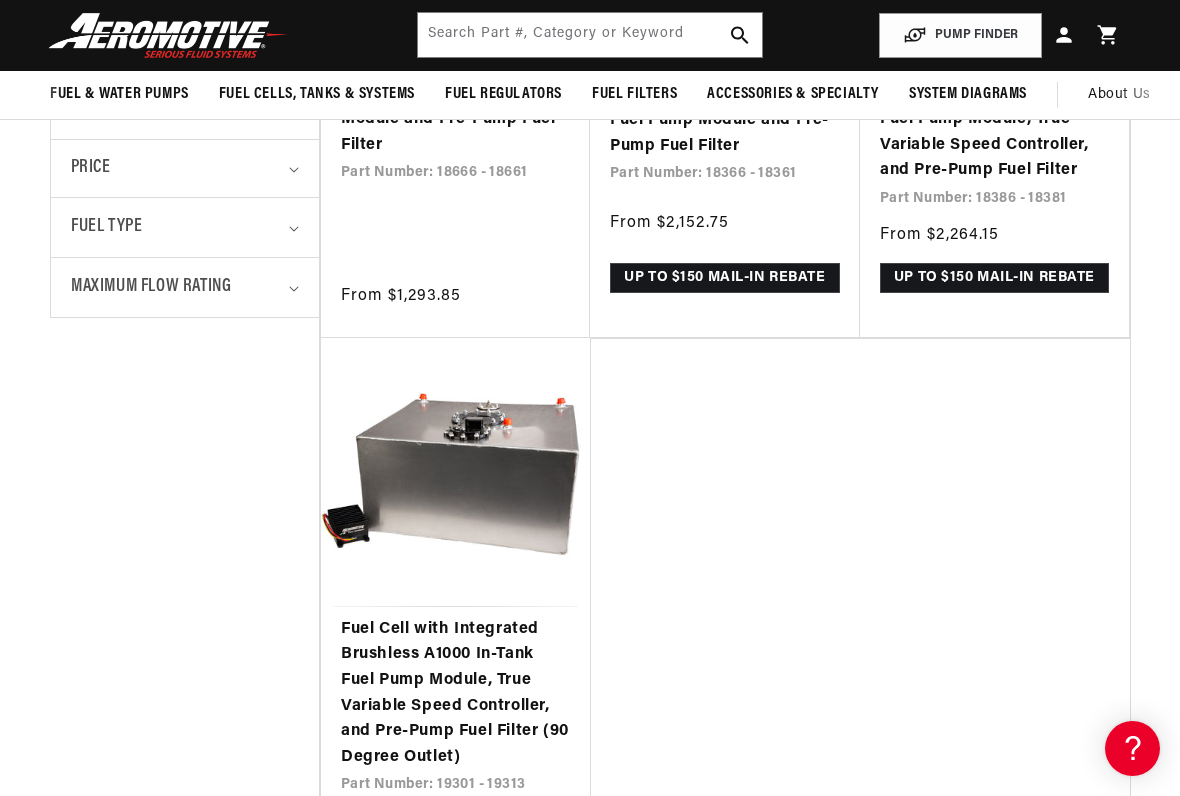 click on "Fuel Cell with Integrated Brushless A1000 In-Tank Fuel Pump Module, True Variable Speed Controller, and Pre-Pump Fuel Filter (90 Degree Outlet)" at bounding box center (455, 694) 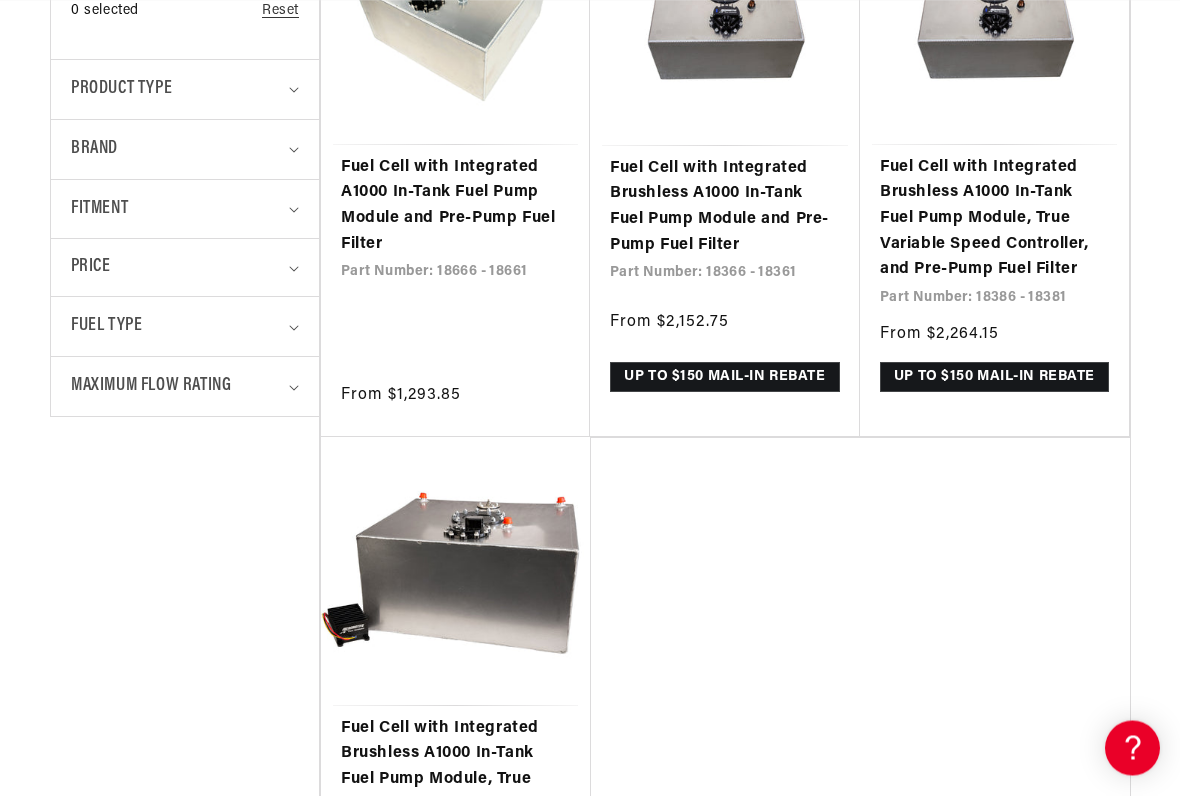 scroll, scrollTop: 674, scrollLeft: 0, axis: vertical 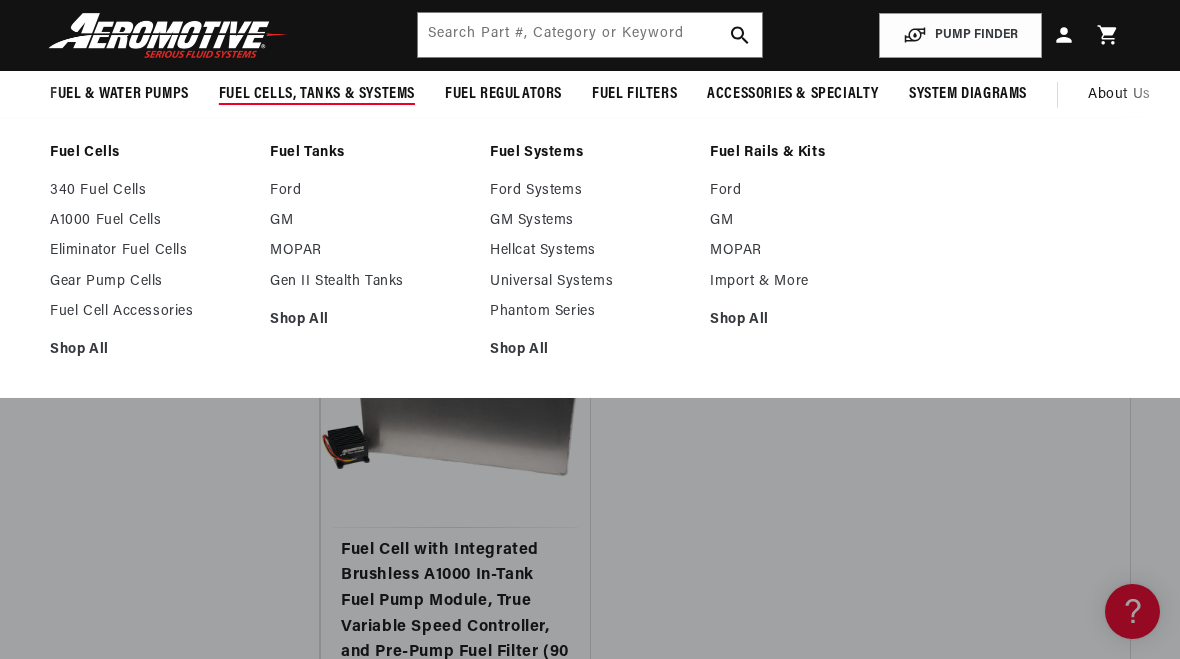 click on "Eliminator Fuel Cells" at bounding box center [150, 251] 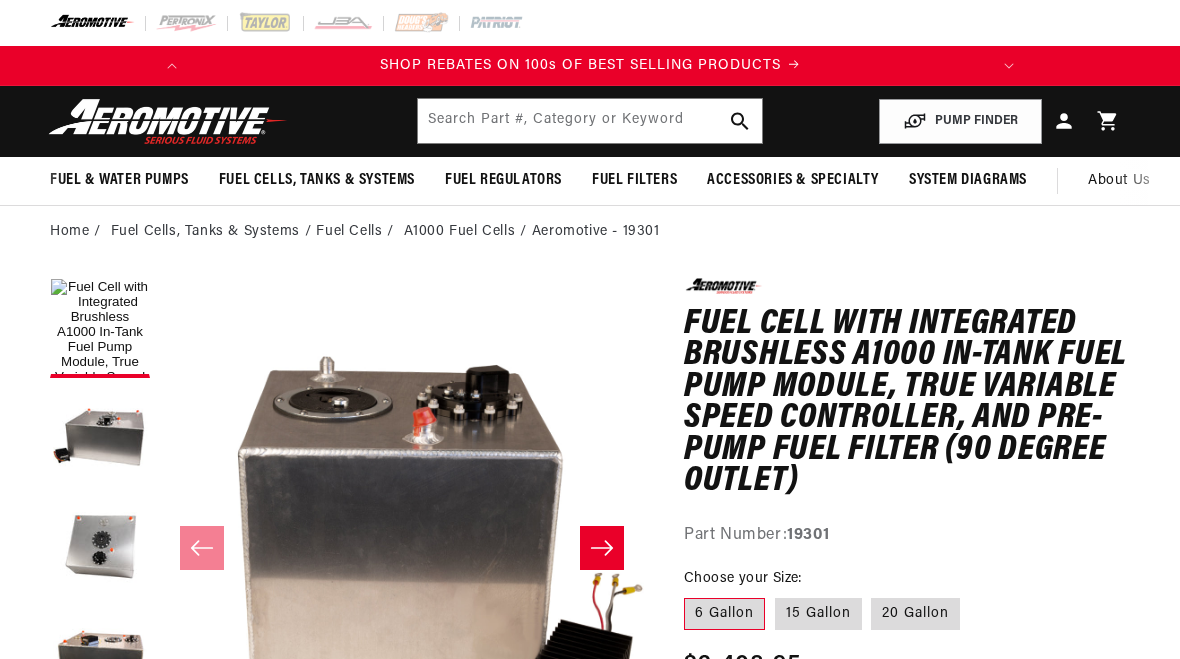 scroll, scrollTop: 0, scrollLeft: 0, axis: both 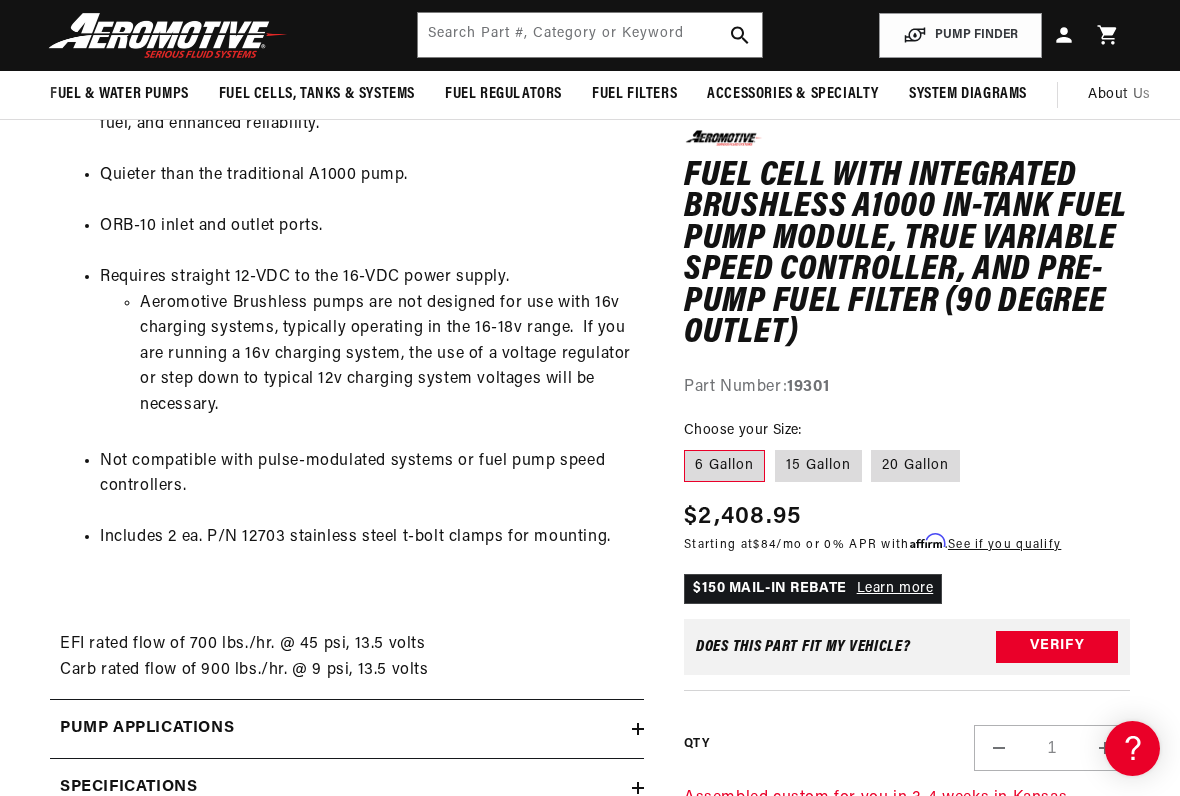 click on "Specifications" at bounding box center [128, 788] 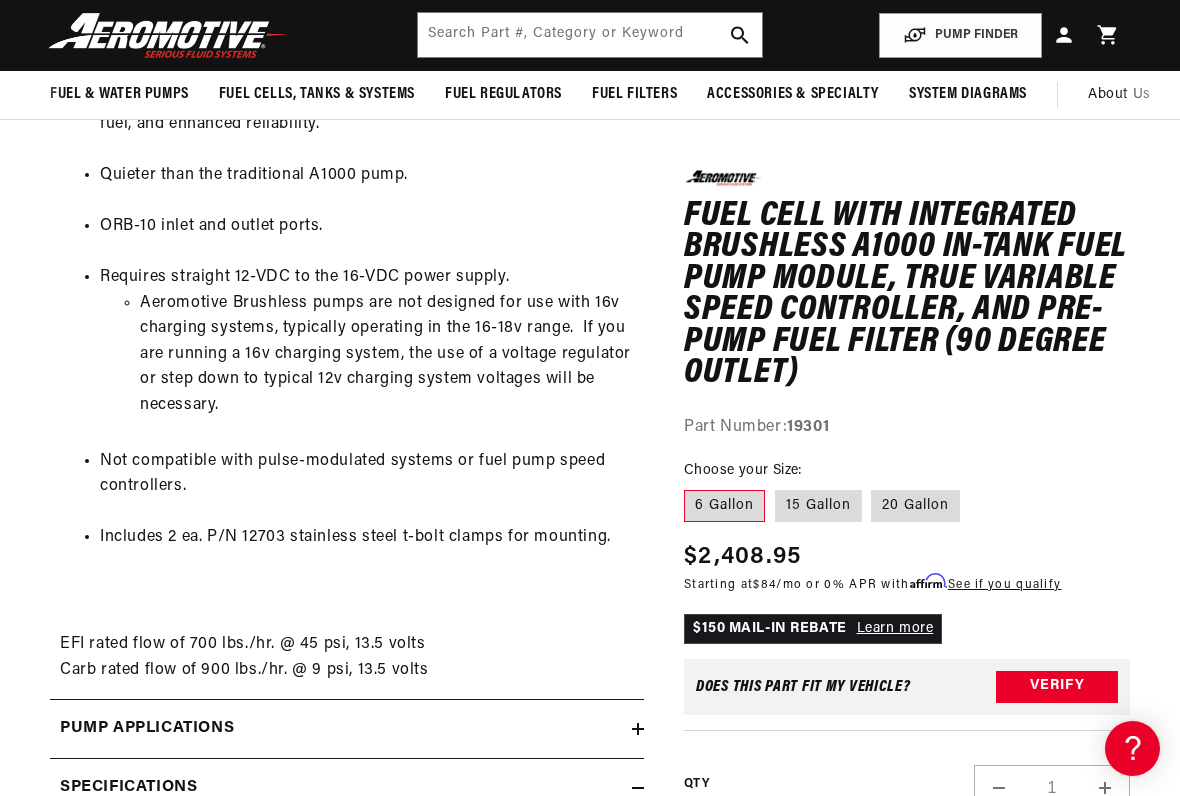 scroll, scrollTop: 0, scrollLeft: 0, axis: both 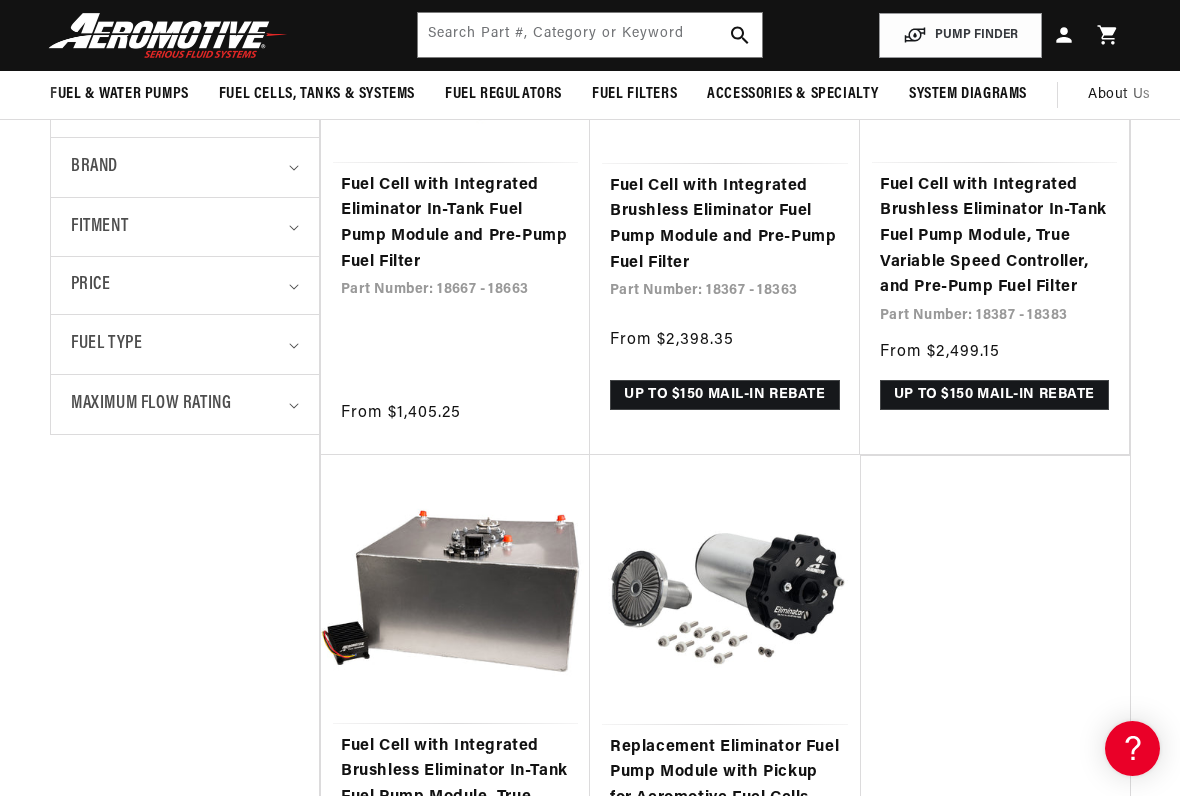 click on "Fuel Cell with Integrated Brushless Eliminator In-Tank Fuel Pump Module, True Variable Speed Controller, and Pre-Pump Fuel Filter" at bounding box center (994, 237) 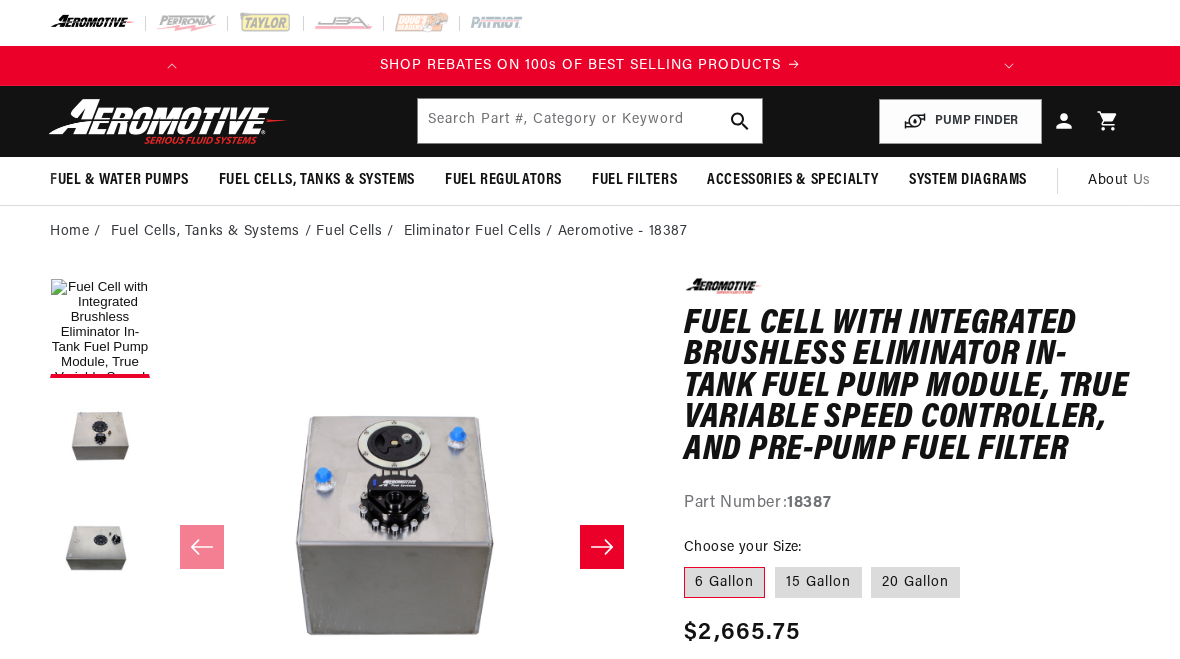 scroll, scrollTop: 0, scrollLeft: 0, axis: both 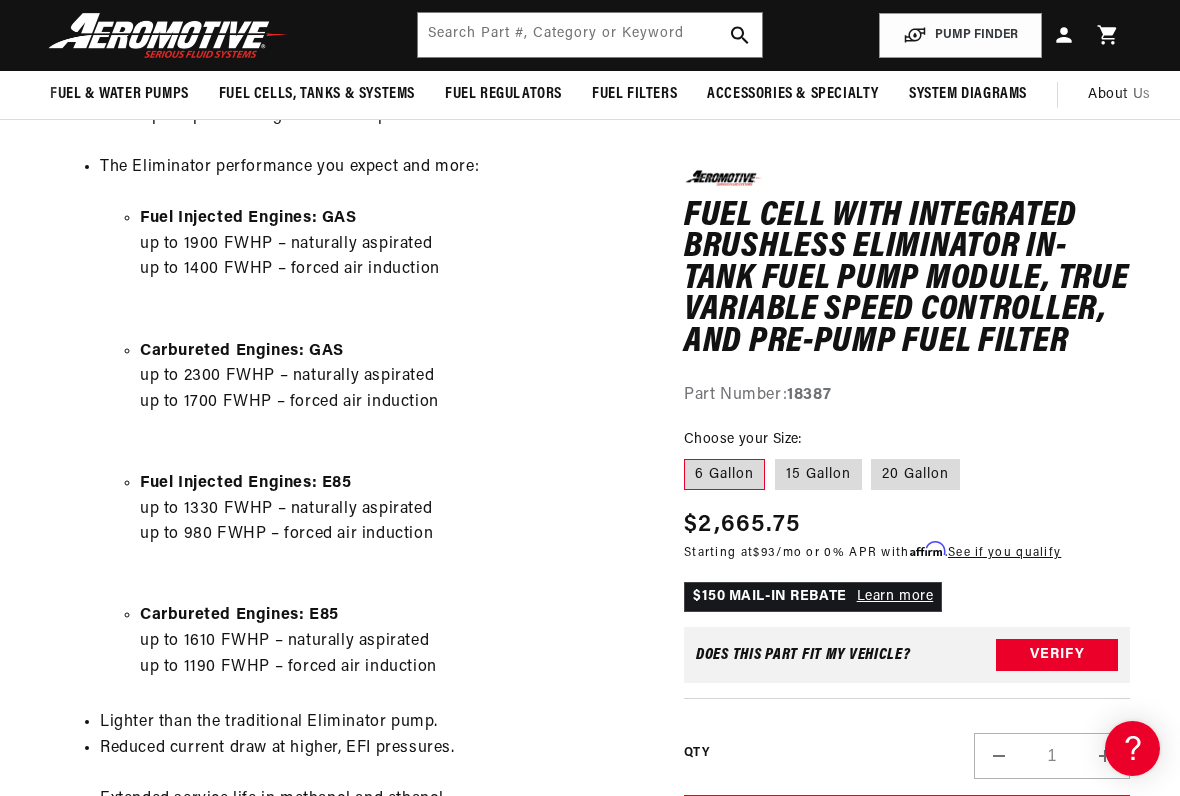 click on "Baffled design keeps fuel at the pump inlet
Fluted pickup with integrated 100-m prefilter
The Eliminator performance you expect and more:
Fuel Injected Engines: GAS up to 1900 FWHP – naturally aspirated up to 1400 FWHP – forced air induction
Carbureted Engines: GAS up to 2300 FWHP – naturally aspirated up to 1700 FWHP – forced air induction
Fuel Injected Engines: E85 up to 1330 FWHP – naturally aspirated up to 980 FWHP – forced air induction
Carbureted Engines: E85 up to 1610 FWHP – naturally aspirated up to 1190 FWHP – forced air induction
Lighter than the traditional Eliminator pump.
Reduced current draw at higher, EFI pressures.
Extended service life in methanol and ethanol.
Integral, external brushless controller for clean installation, cooler fuel and enhanced reliability.
Quieter than the traditional Eliminator pump.
ORB-10 outlet port.
Requires straight 12-VDC to 16-VDC power supply." at bounding box center [347, 612] 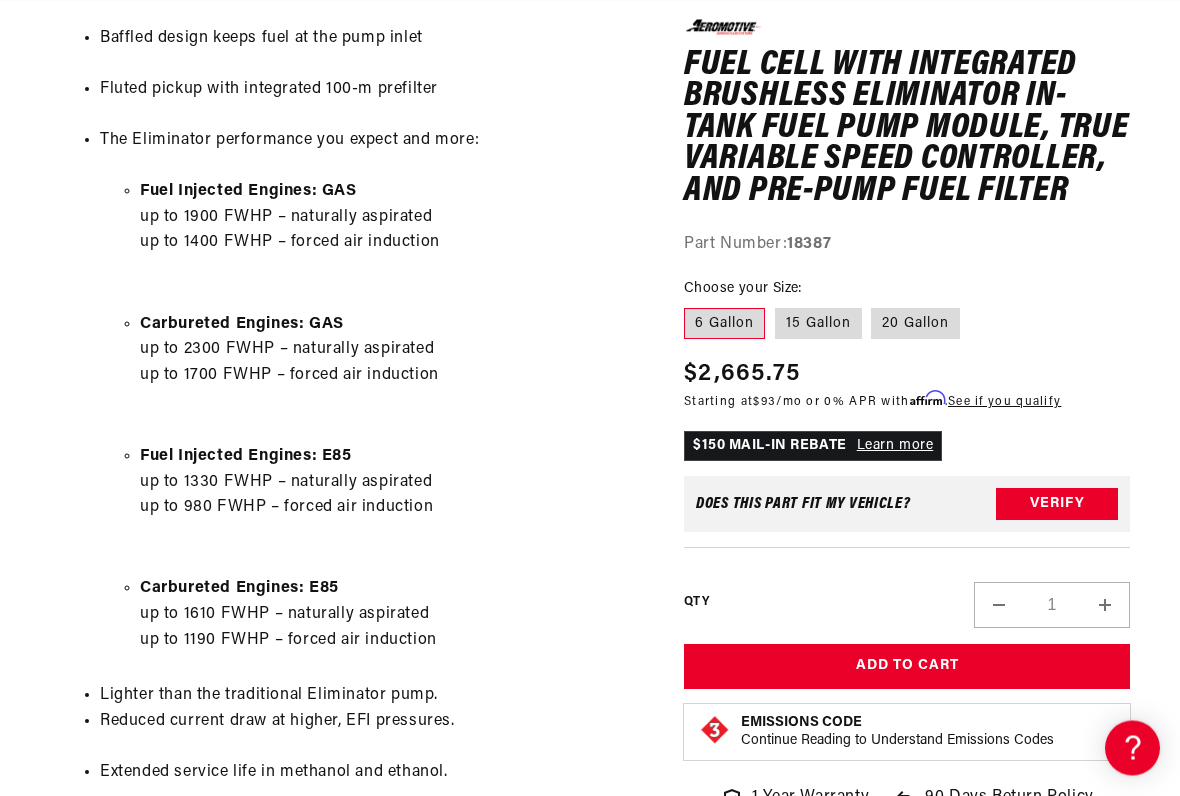 scroll, scrollTop: 1110, scrollLeft: 0, axis: vertical 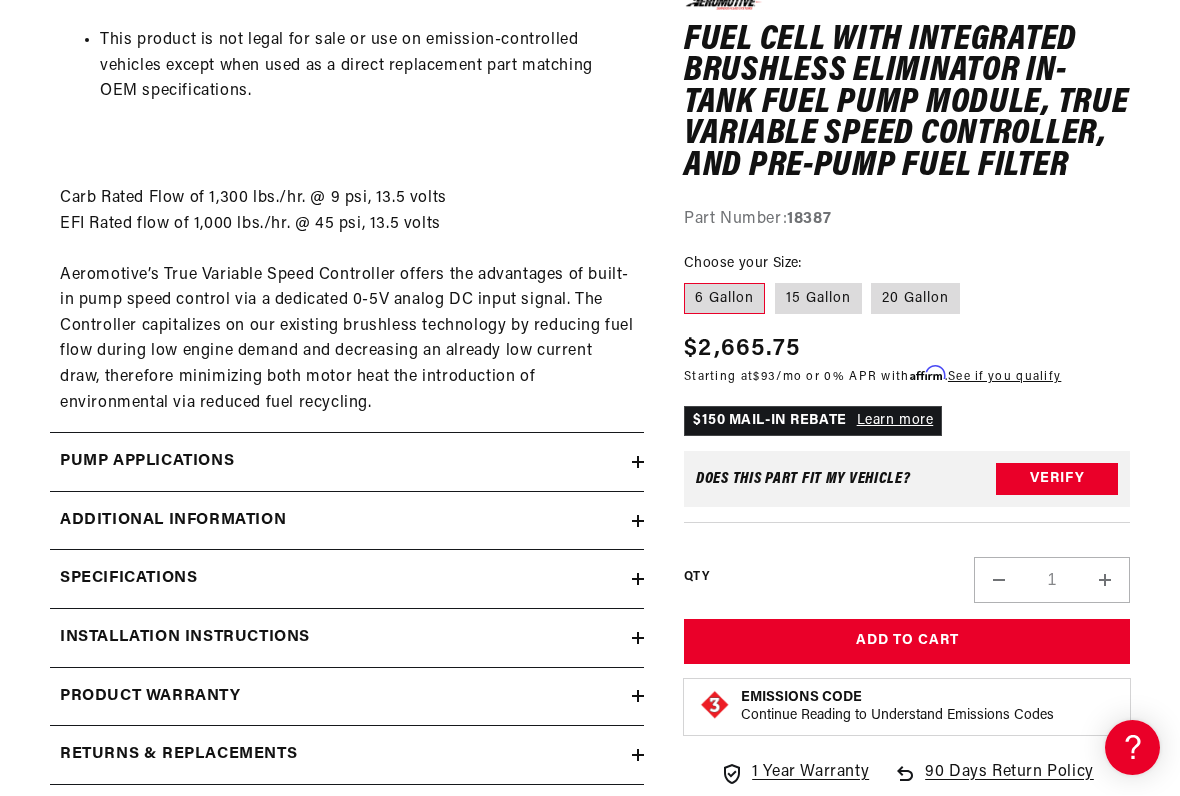 click on "Specifications" at bounding box center (128, 580) 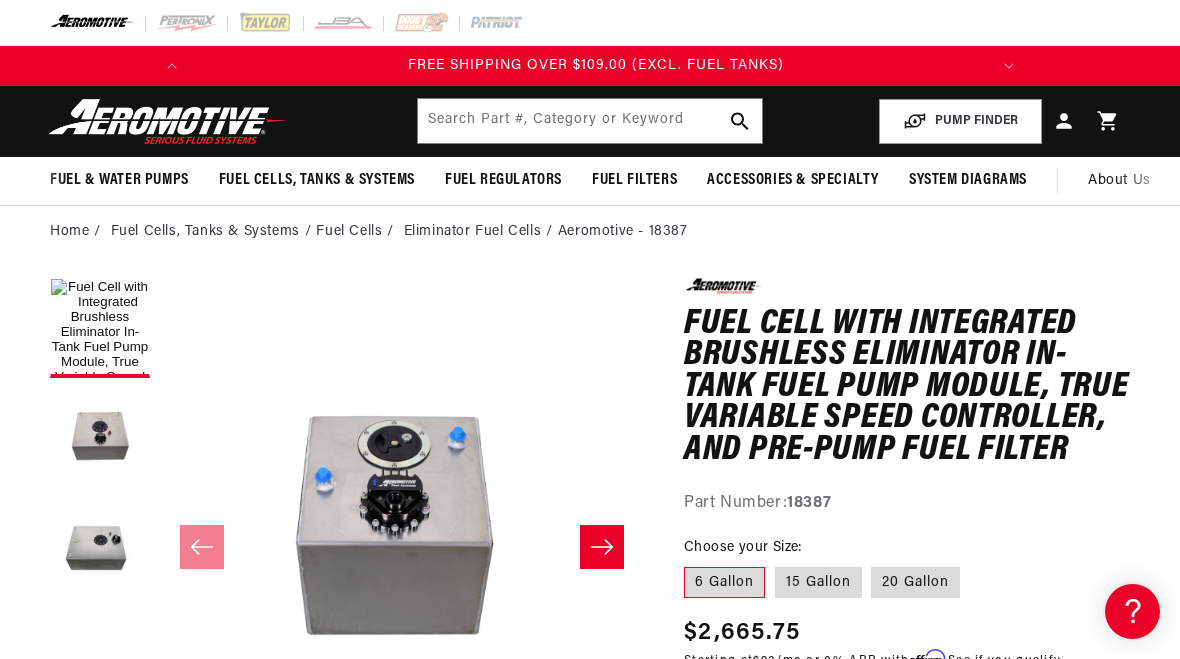 click on "About Us" at bounding box center [1119, 180] 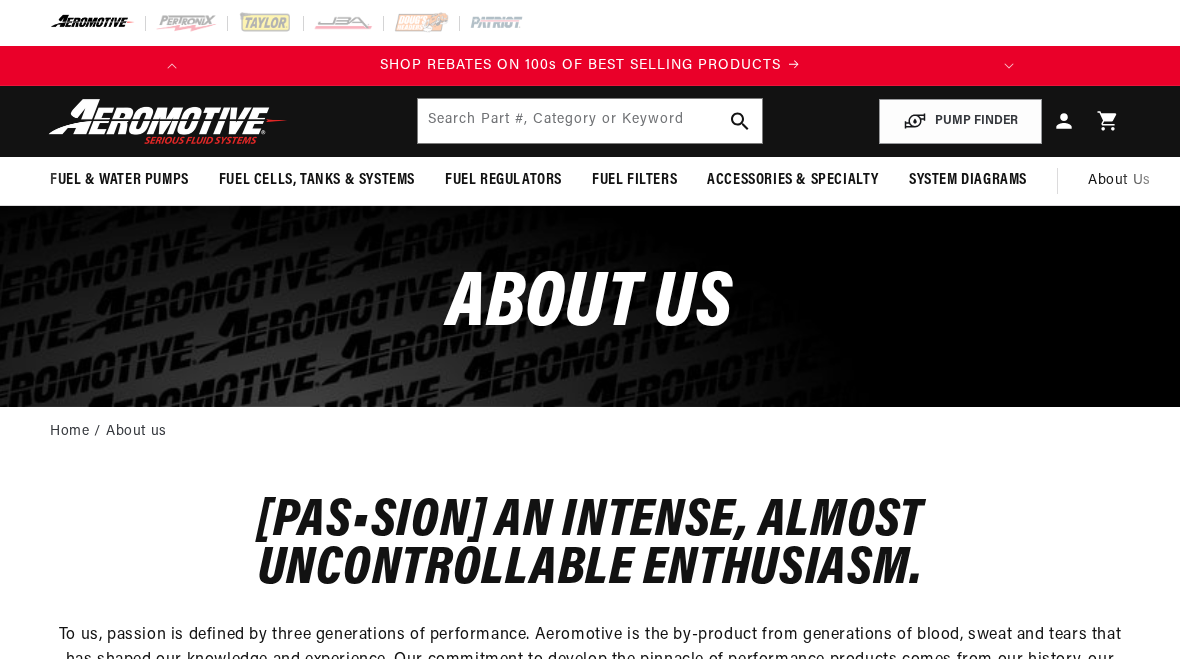 scroll, scrollTop: 0, scrollLeft: 0, axis: both 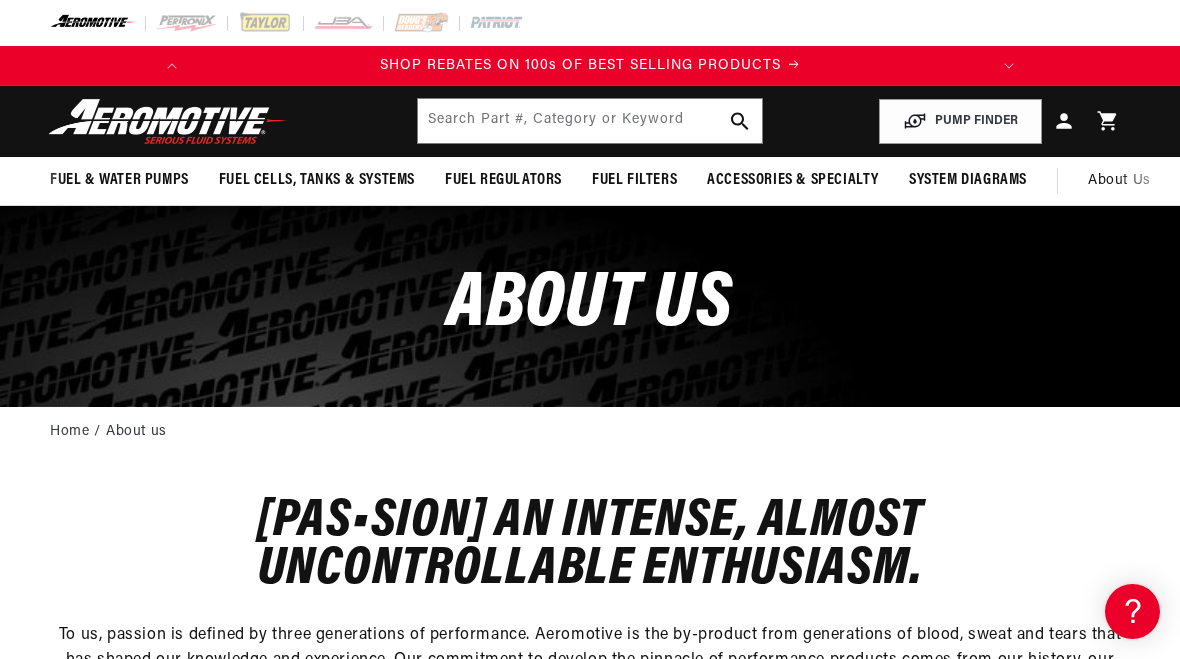 click on "Home" at bounding box center [69, 432] 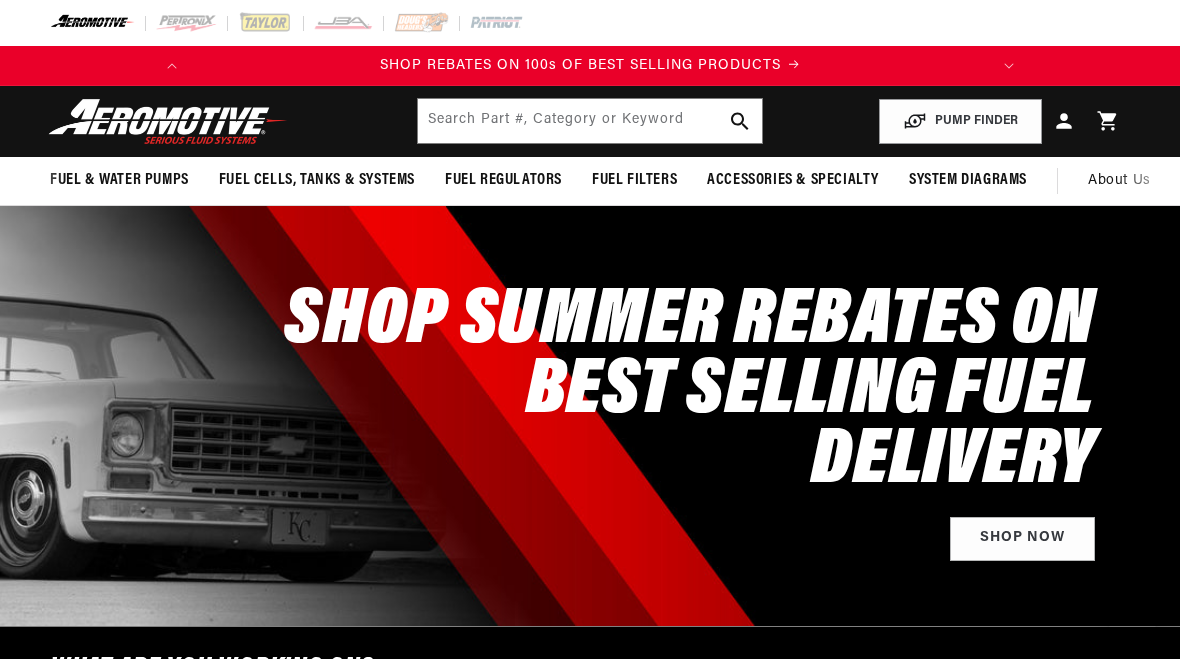 scroll, scrollTop: 0, scrollLeft: 0, axis: both 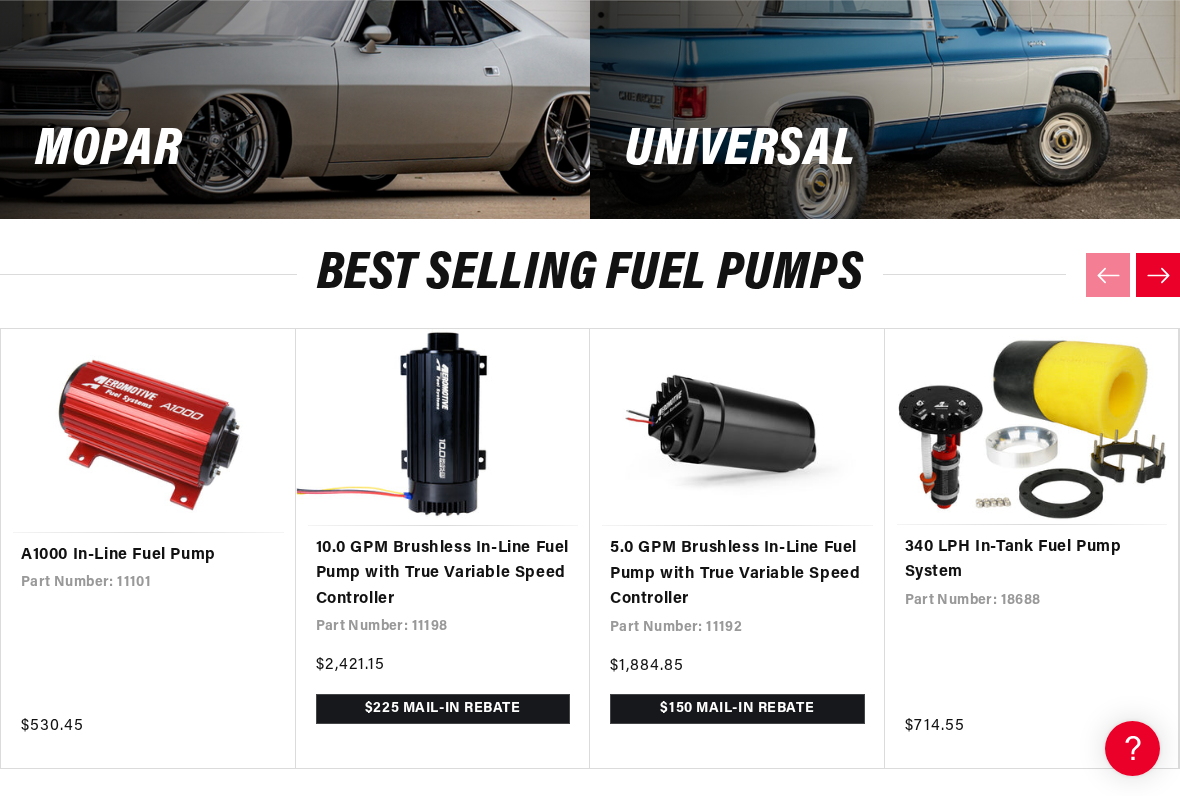 click on "A1000 In-Line Fuel Pump" at bounding box center [148, 556] 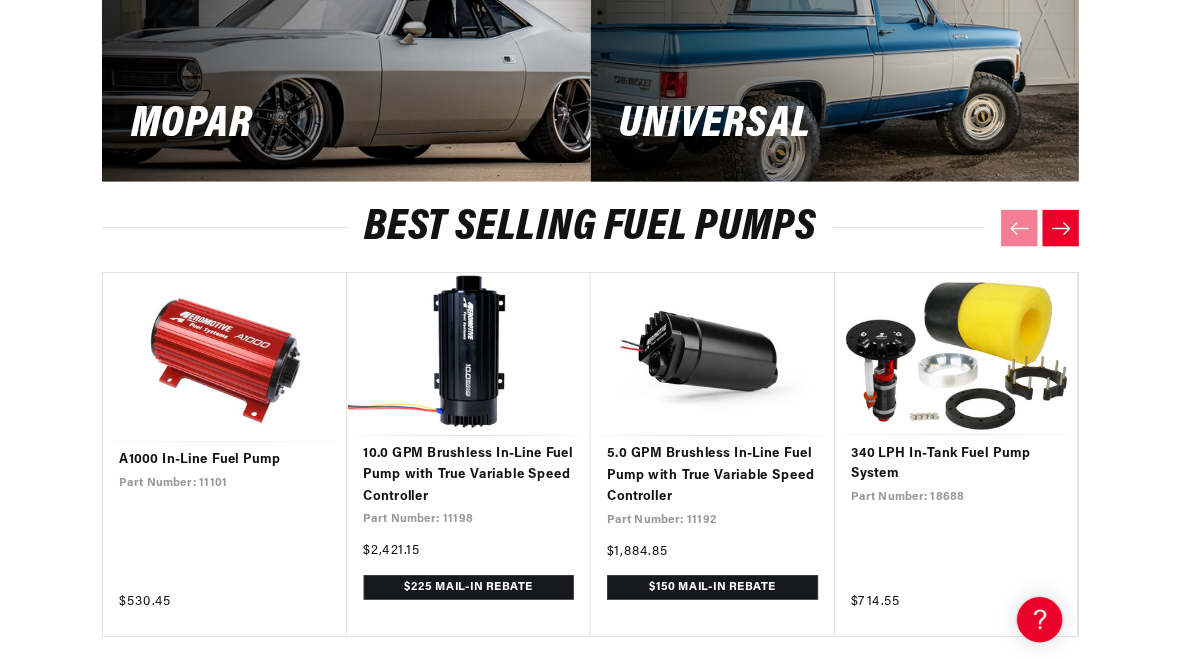 scroll, scrollTop: 2395, scrollLeft: 0, axis: vertical 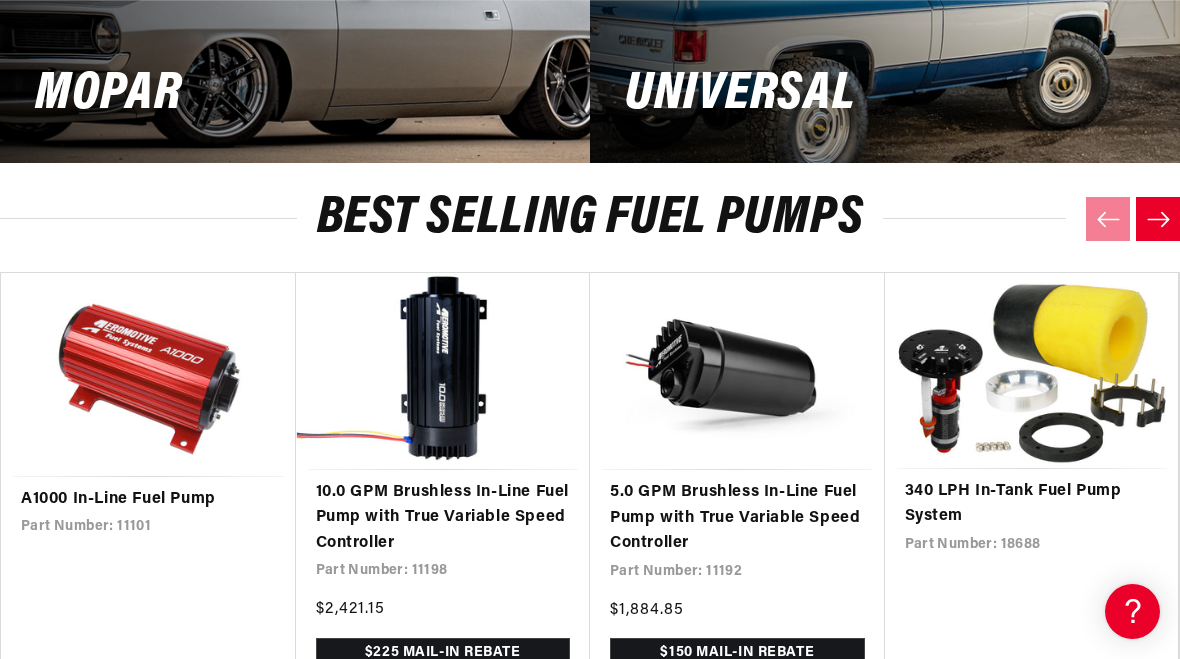 click on "10.0 GPM Brushless In-Line Fuel Pump with True Variable Speed Controller" at bounding box center [443, 518] 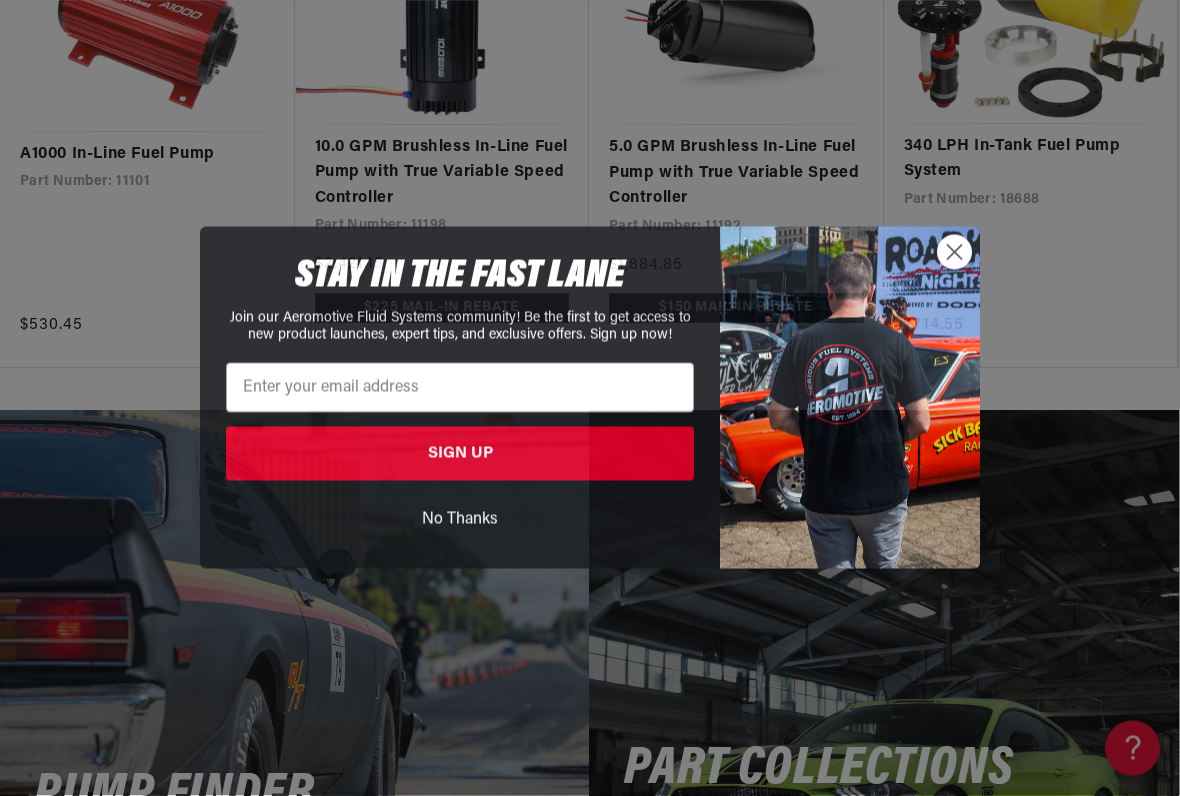 scroll, scrollTop: 3011, scrollLeft: 1, axis: both 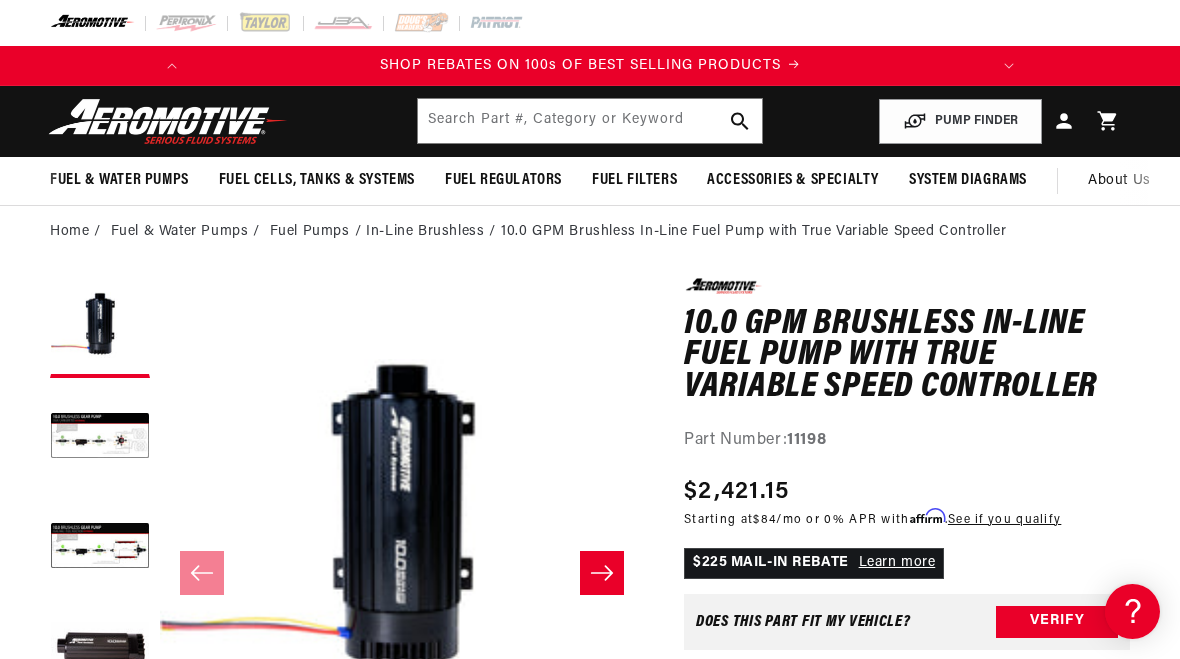 click at bounding box center (100, 548) 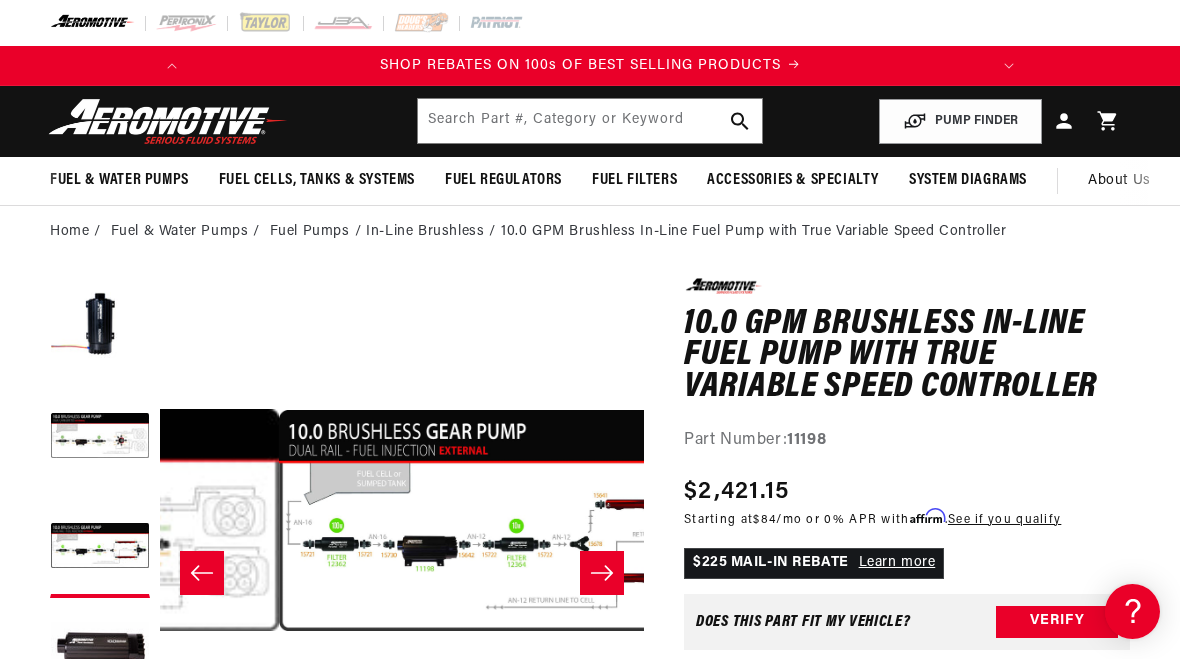 scroll, scrollTop: 0, scrollLeft: 968, axis: horizontal 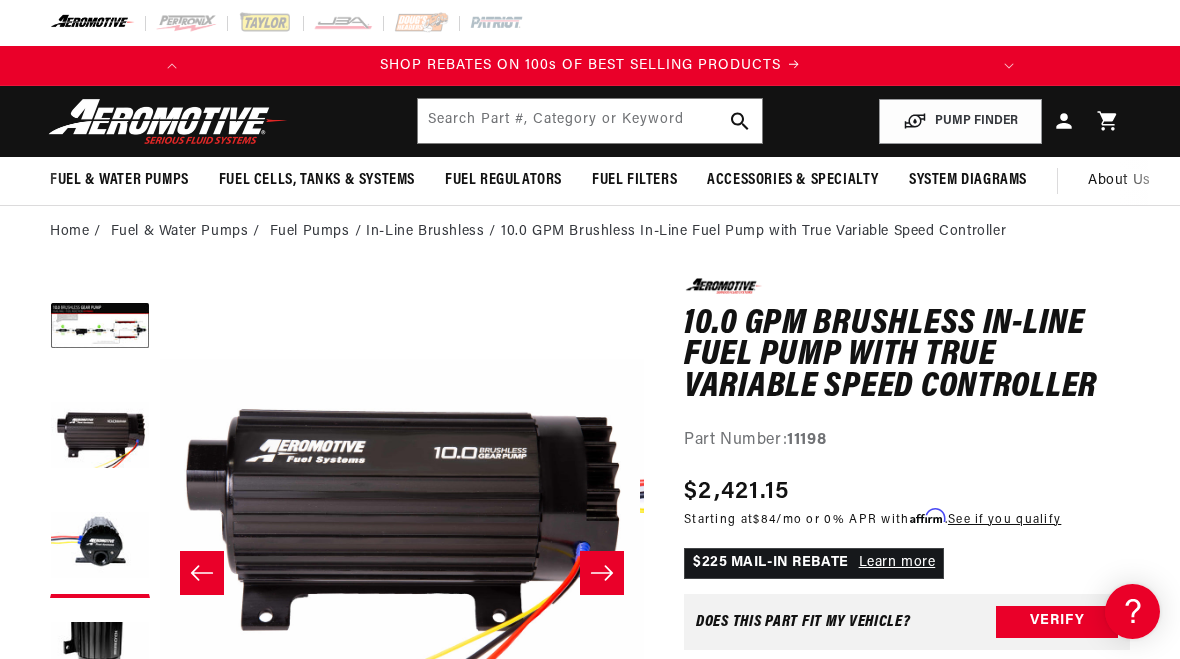 click at bounding box center (100, 328) 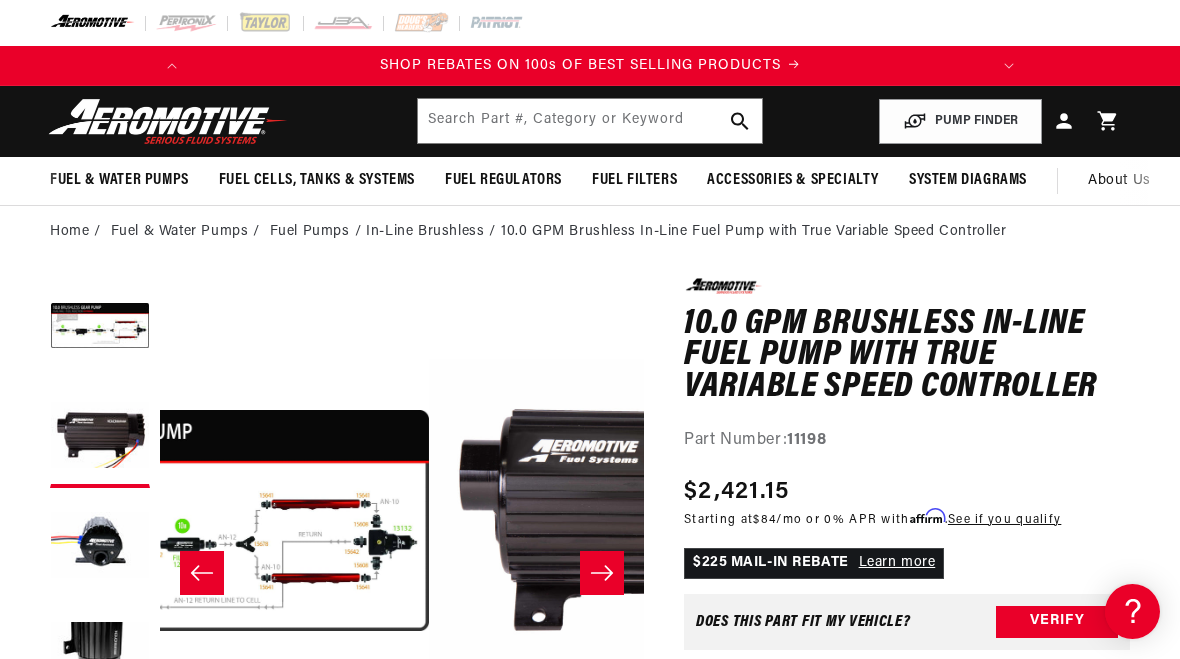 click at bounding box center (100, 328) 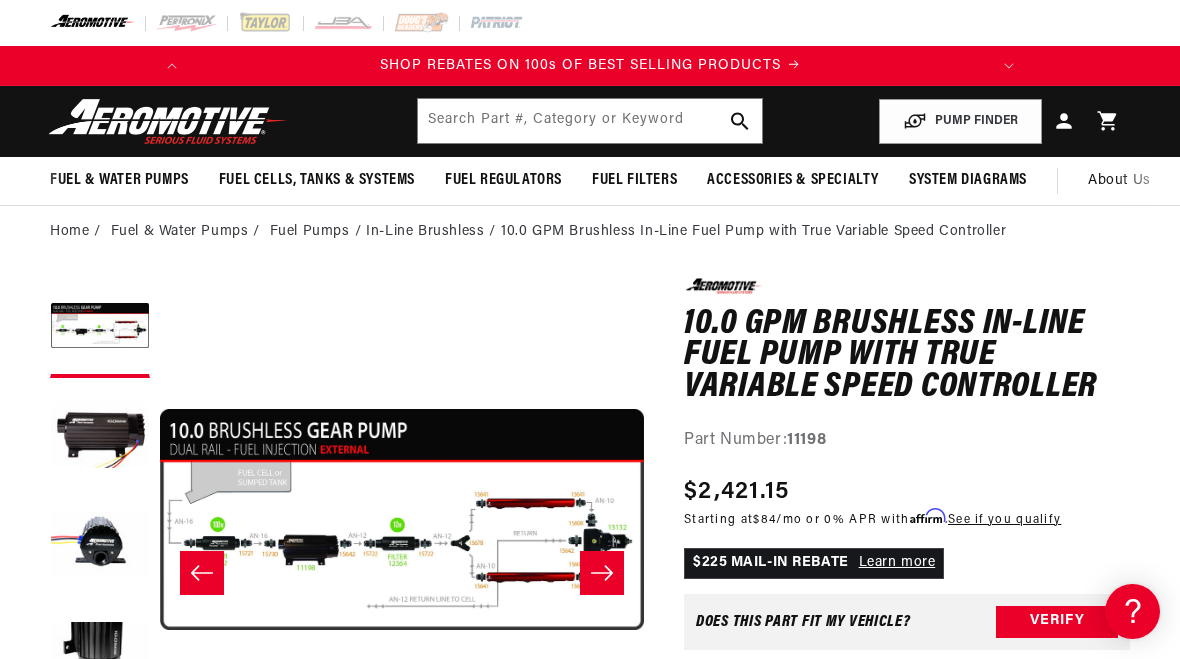 scroll, scrollTop: 1, scrollLeft: 968, axis: both 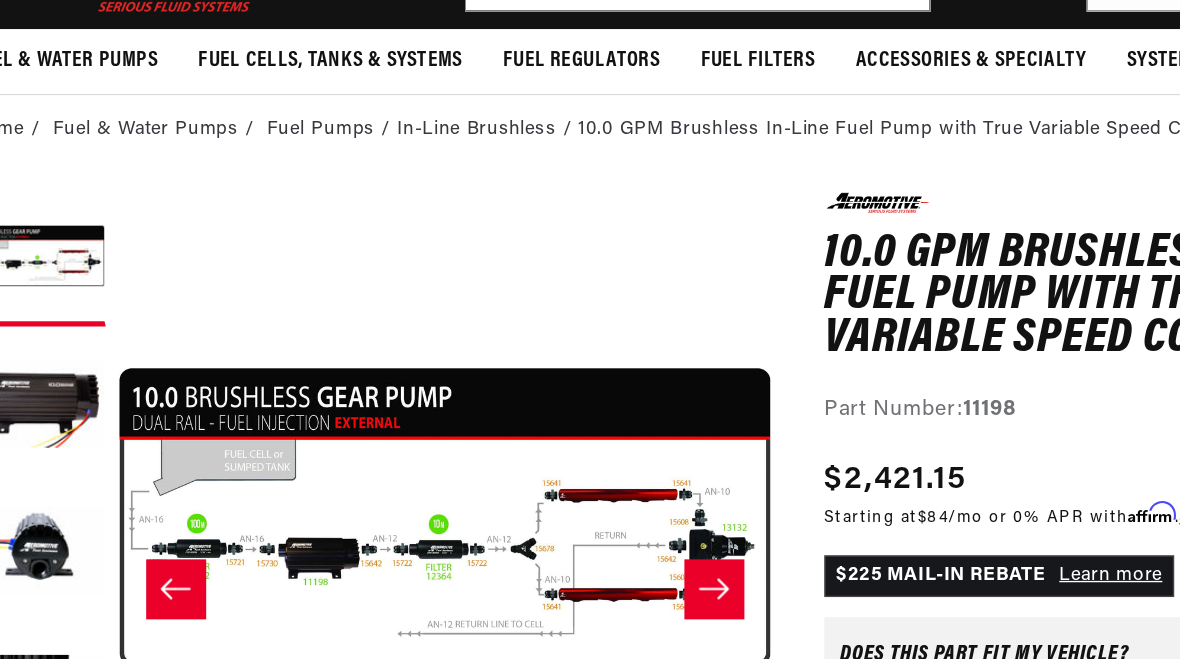 click on "Open media 3 in modal" at bounding box center [160, 761] 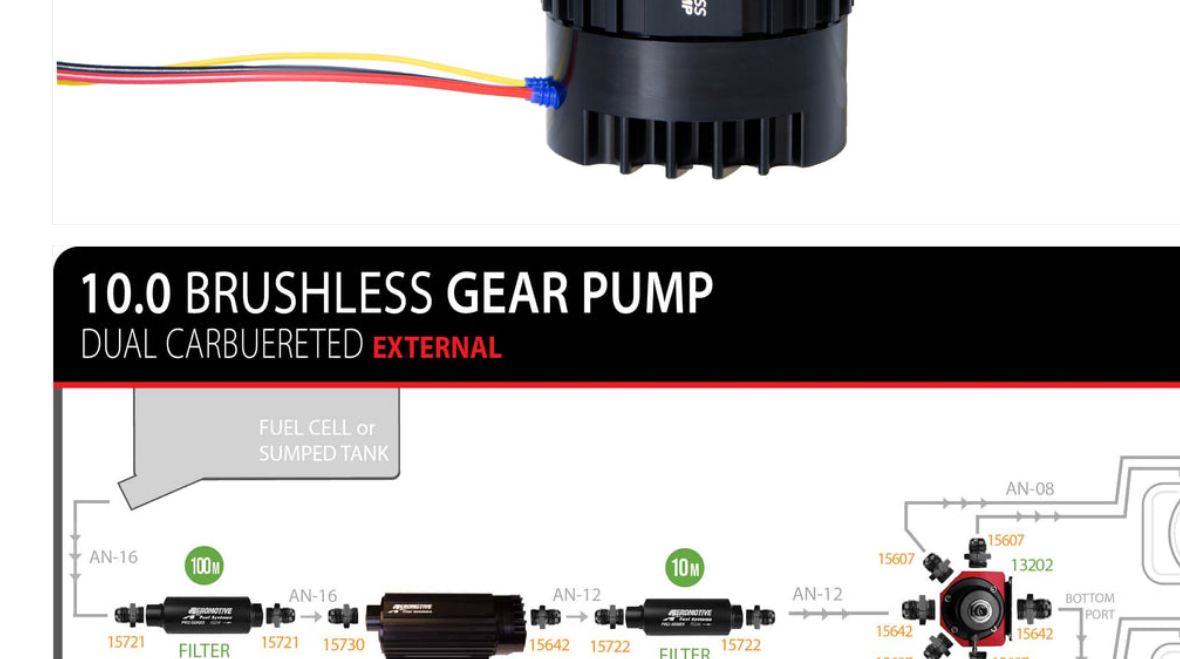 scroll, scrollTop: 354, scrollLeft: 0, axis: vertical 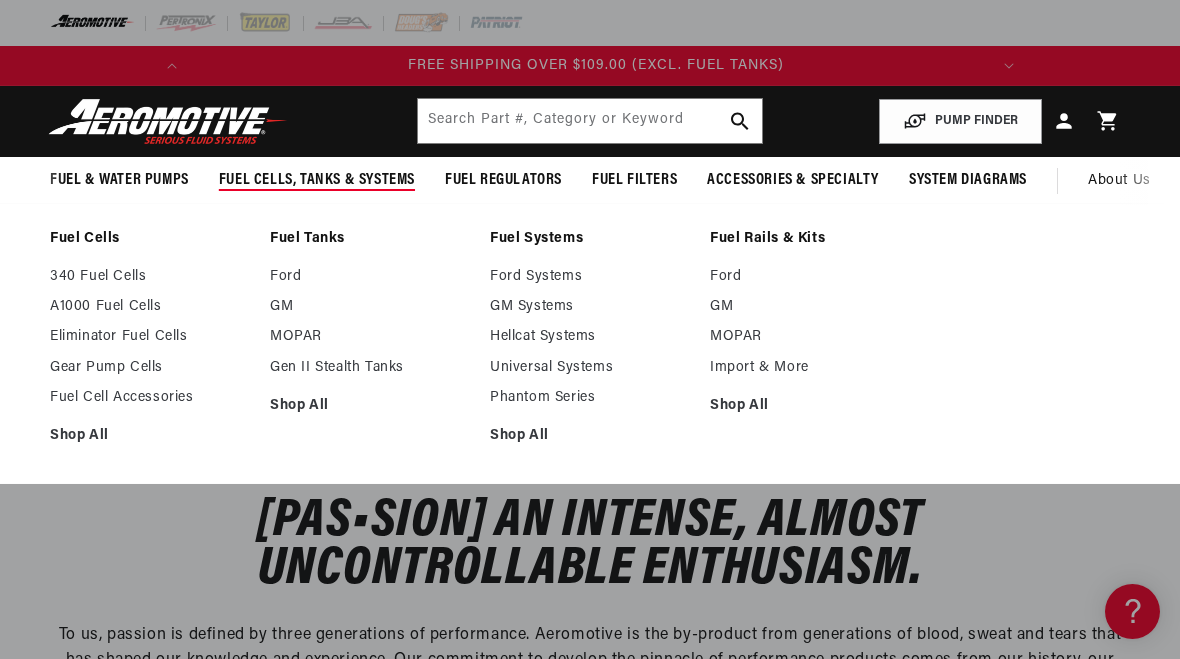 click on "A1000 Fuel Cells" at bounding box center [150, 307] 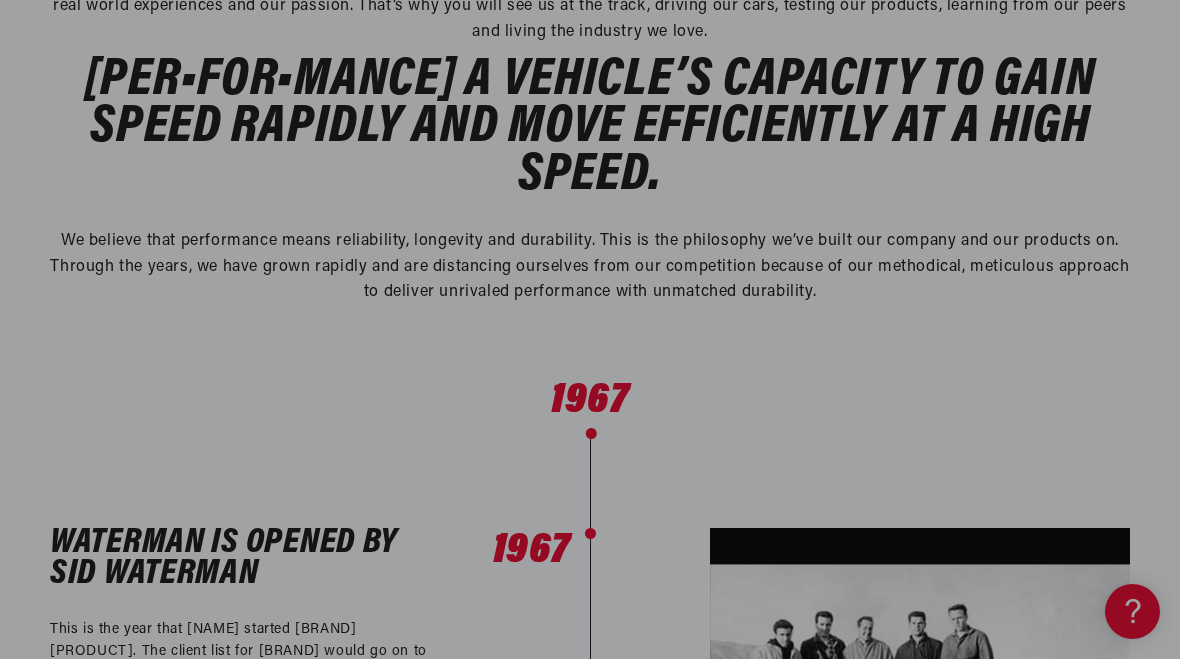 scroll, scrollTop: 0, scrollLeft: 0, axis: both 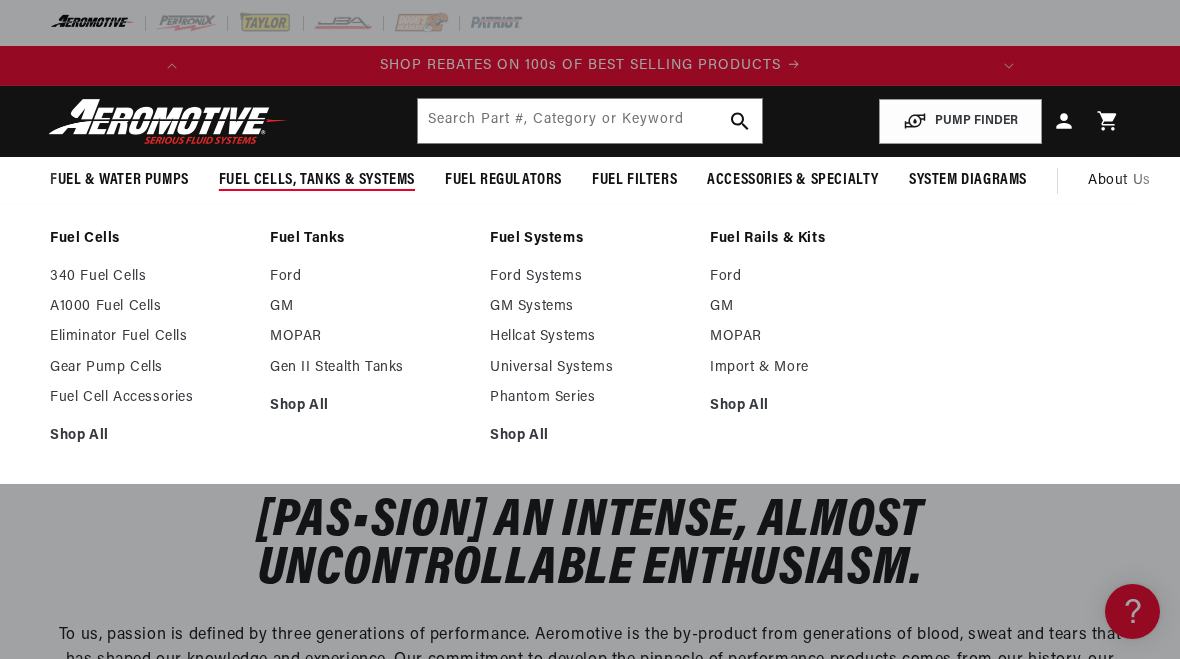 click on "Eliminator Fuel Cells" at bounding box center [150, 337] 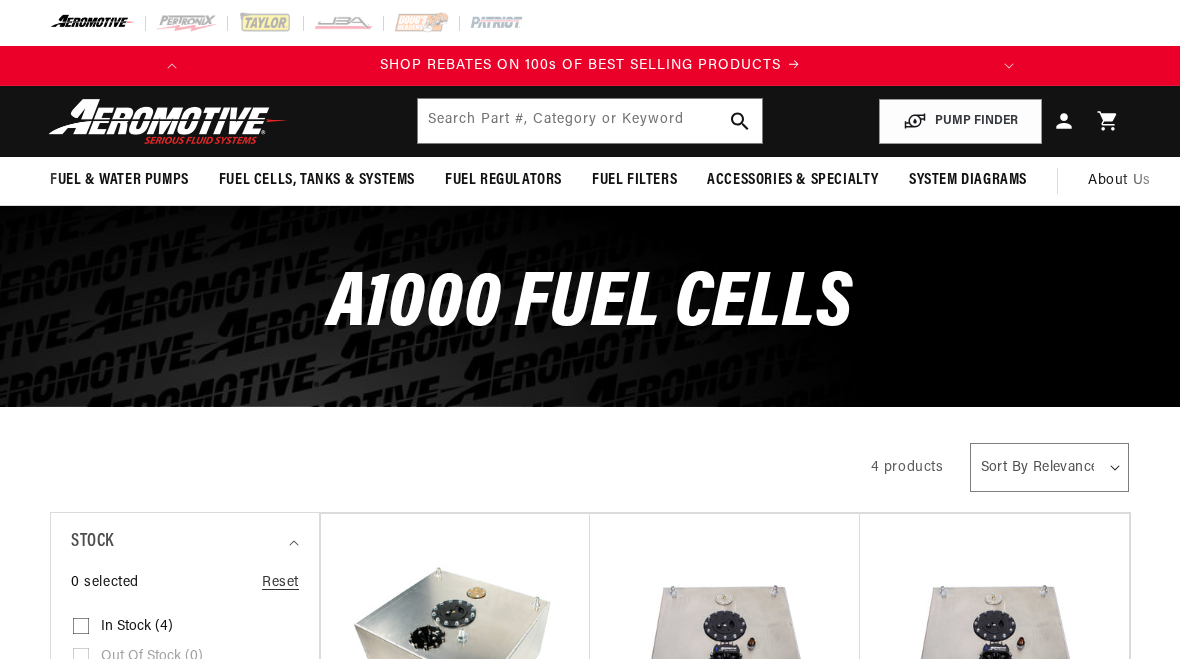 scroll, scrollTop: 0, scrollLeft: 0, axis: both 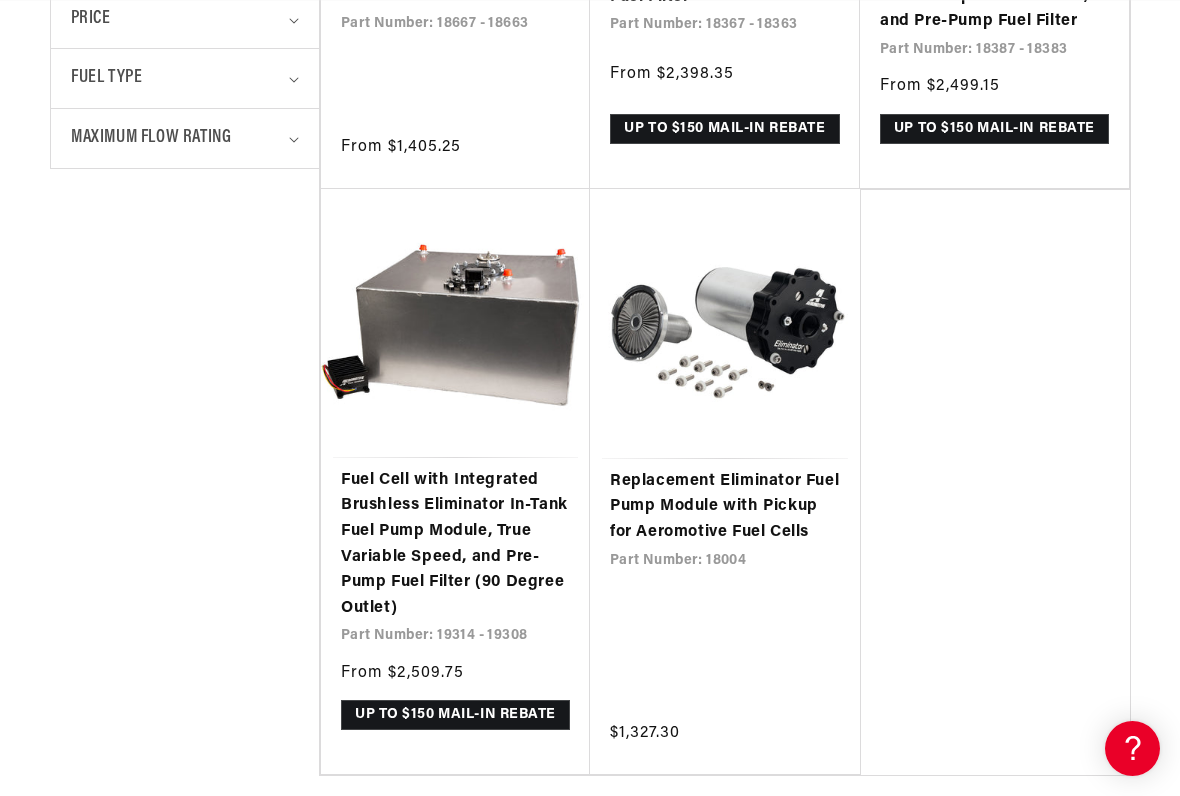 click on "Fuel Cell with Integrated Brushless Eliminator In-Tank Fuel Pump Module, True Variable Speed, and Pre-Pump Fuel Filter (90 Degree Outlet)" at bounding box center (455, 545) 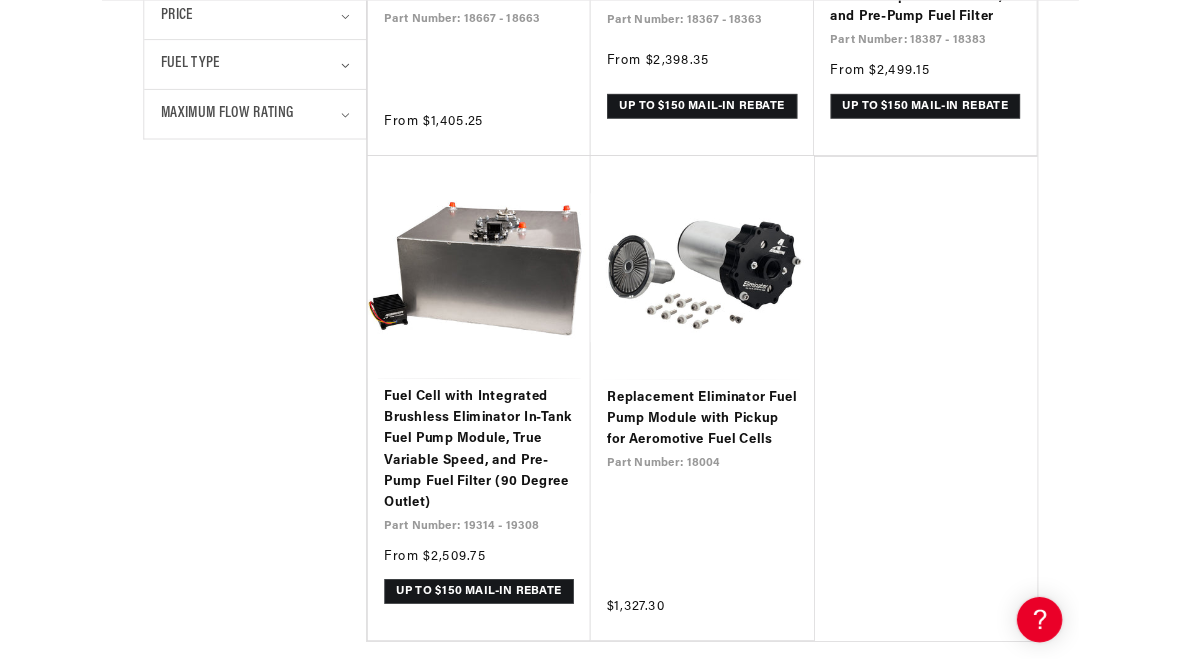 scroll, scrollTop: 0, scrollLeft: 0, axis: both 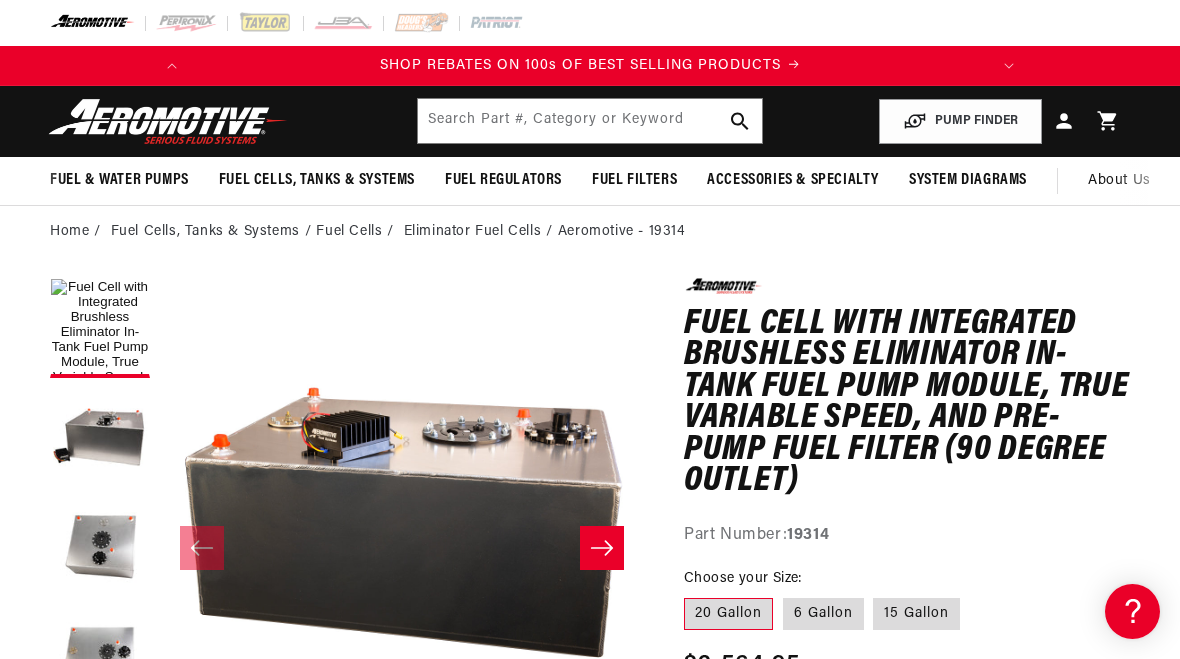 click on "6 Gallon" at bounding box center [823, 614] 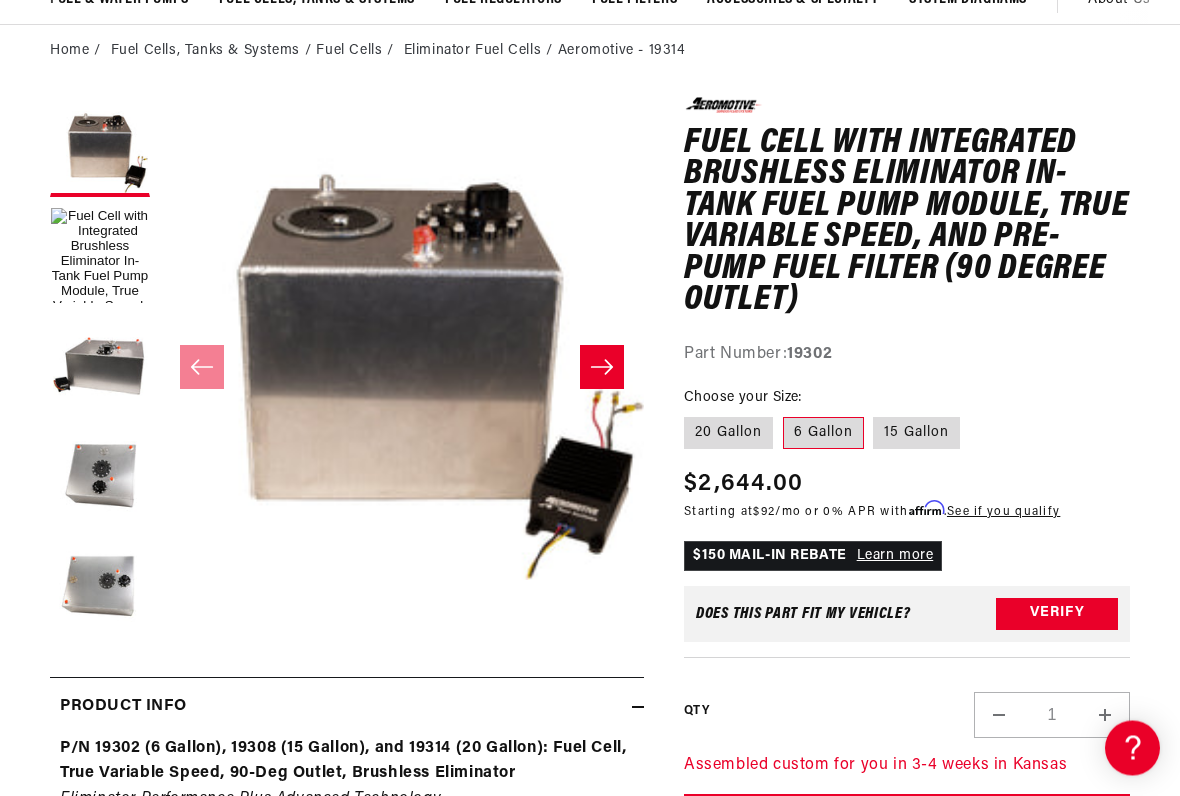 scroll, scrollTop: 188, scrollLeft: 0, axis: vertical 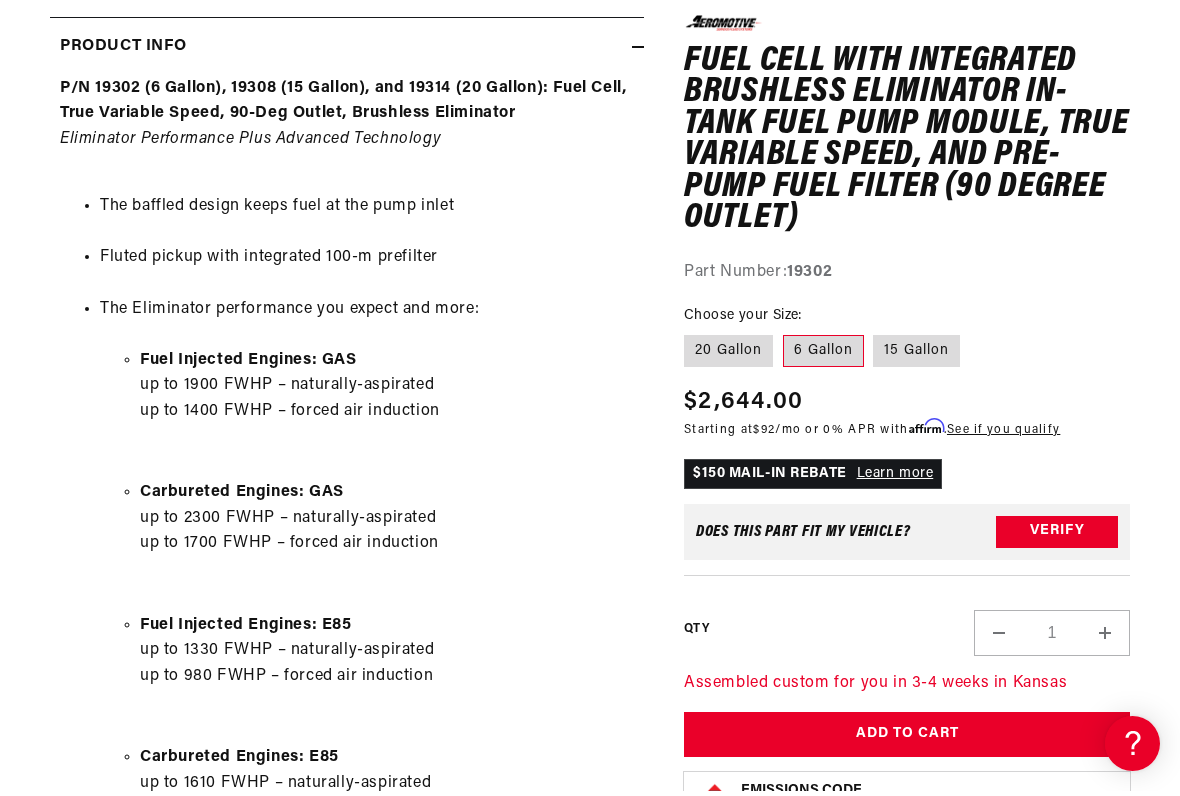 click on "0.0 star rating      Write a review
Fuel Cell with Integrated Brushless Eliminator In-Tank Fuel Pump Module, True Variable Speed, and Pre-Pump Fuel Filter (90 Degree Outlet)
Fuel Cell with Integrated Brushless Eliminator In-Tank Fuel Pump Module, True Variable Speed, and Pre-Pump Fuel Filter (90 Degree Outlet)
0.0 star rating      Write a review
Part Number:  19302
Image 5 is now available in gallery view
Skip to product information
Open media 5 in modal" at bounding box center [590, 867] 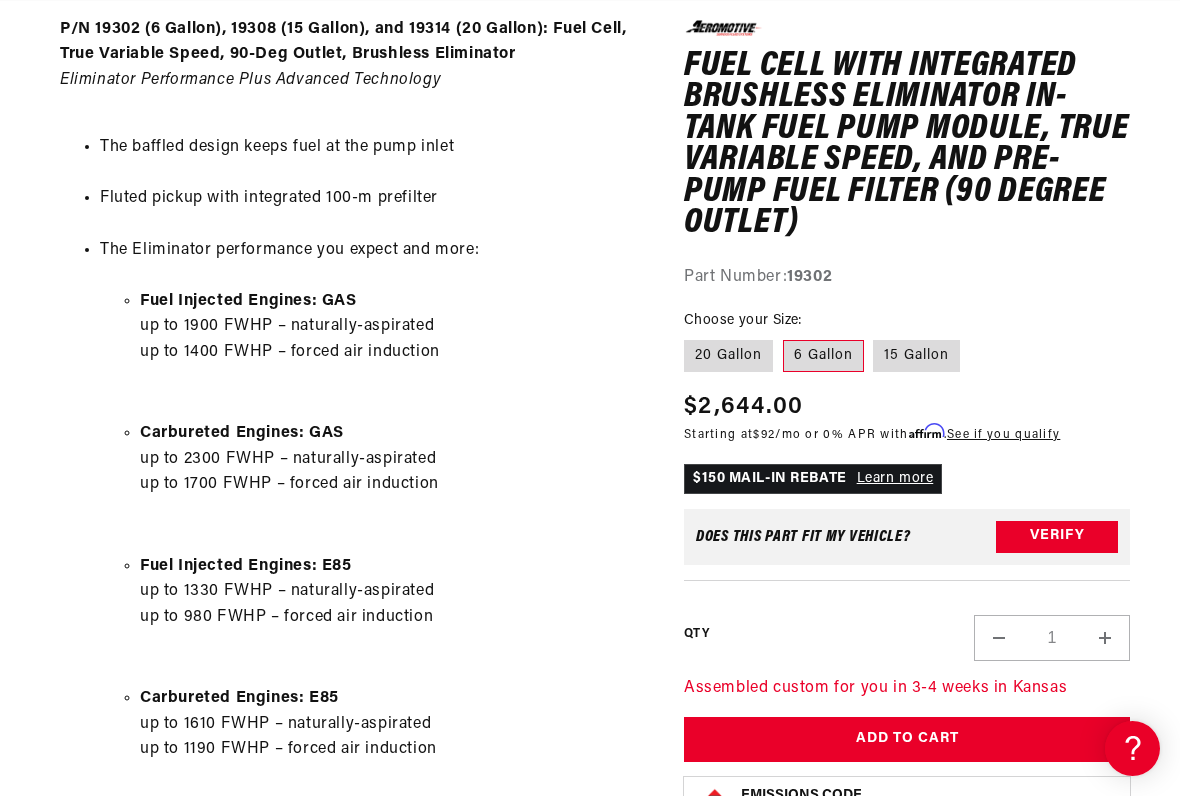 scroll, scrollTop: 902, scrollLeft: 0, axis: vertical 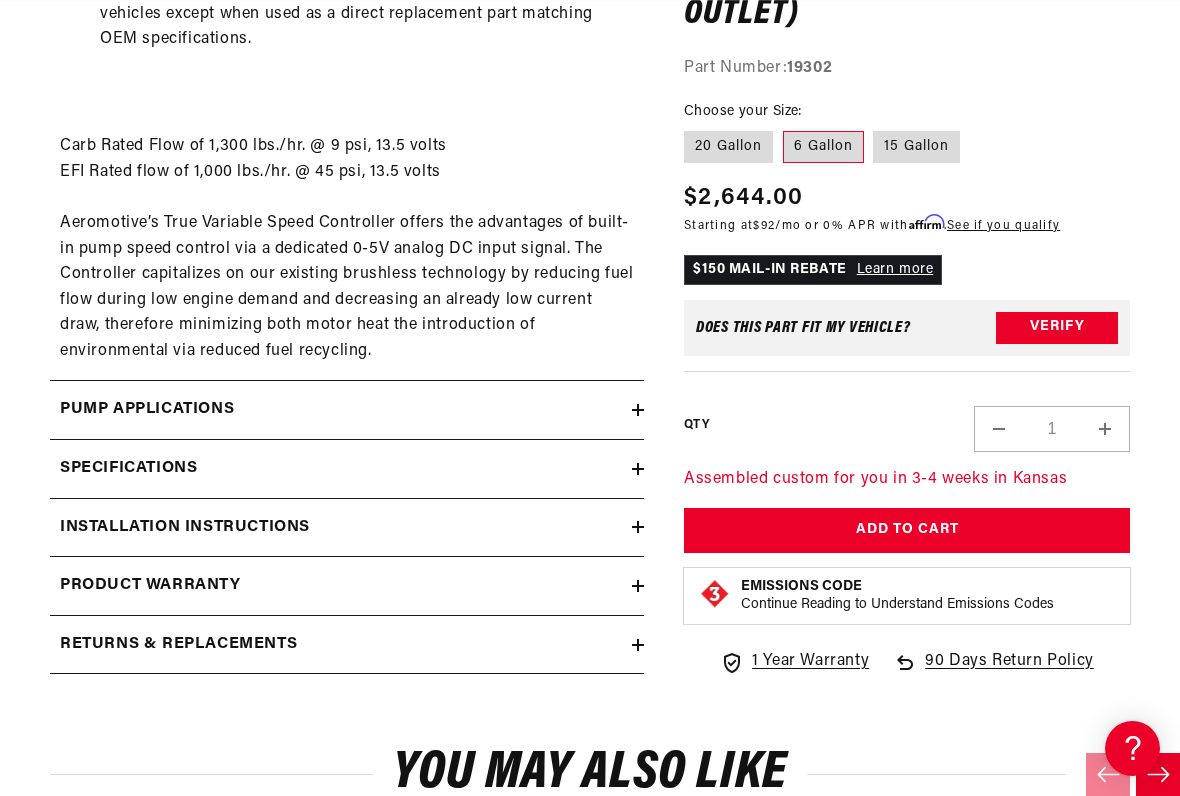 click on "Specifications" at bounding box center [128, 469] 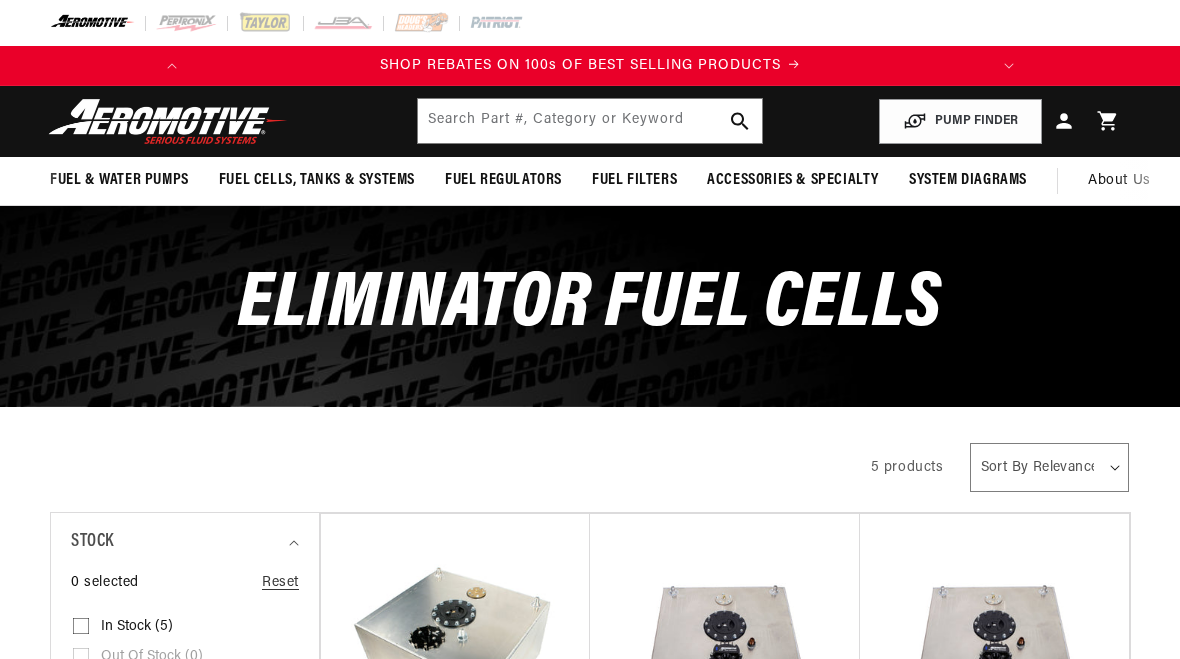 scroll, scrollTop: 0, scrollLeft: 0, axis: both 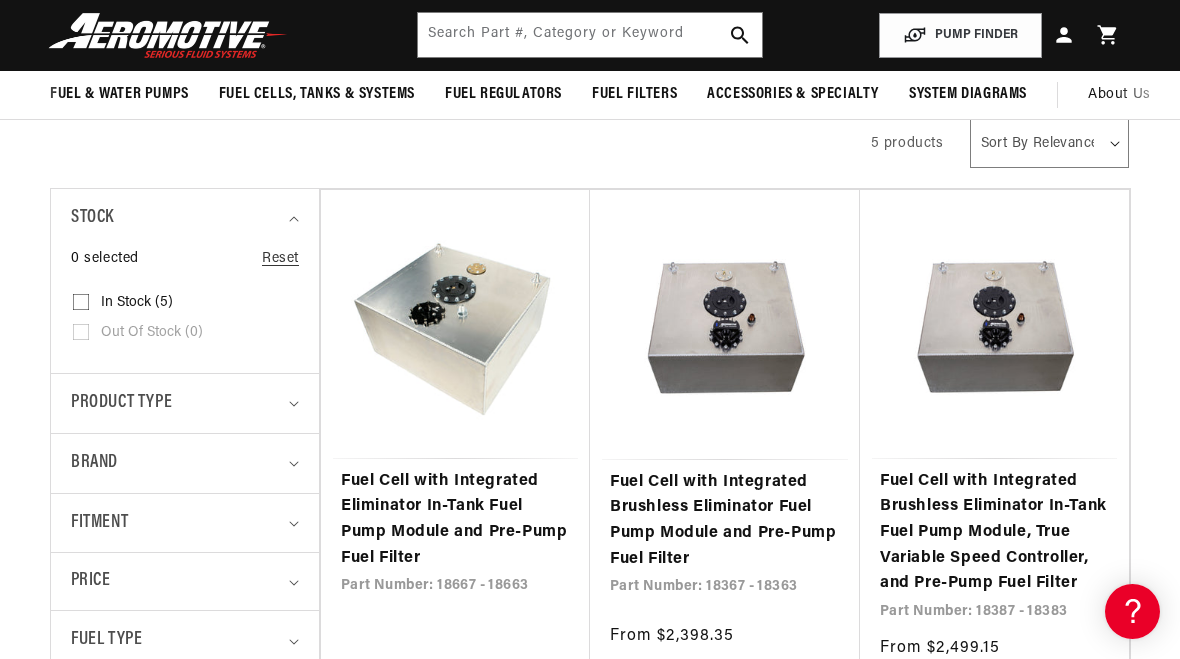 click on "Fuel Cell with Integrated Brushless Eliminator In-Tank Fuel Pump Module, True Variable Speed Controller, and Pre-Pump Fuel Filter" at bounding box center [994, 533] 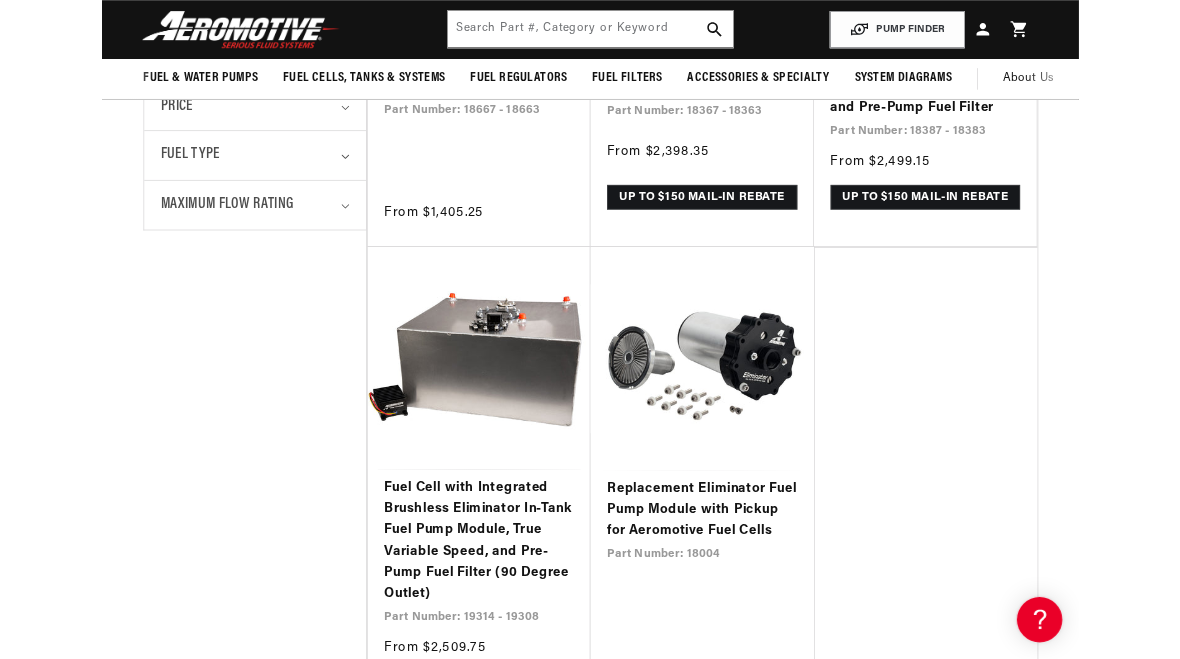 scroll, scrollTop: 775, scrollLeft: 0, axis: vertical 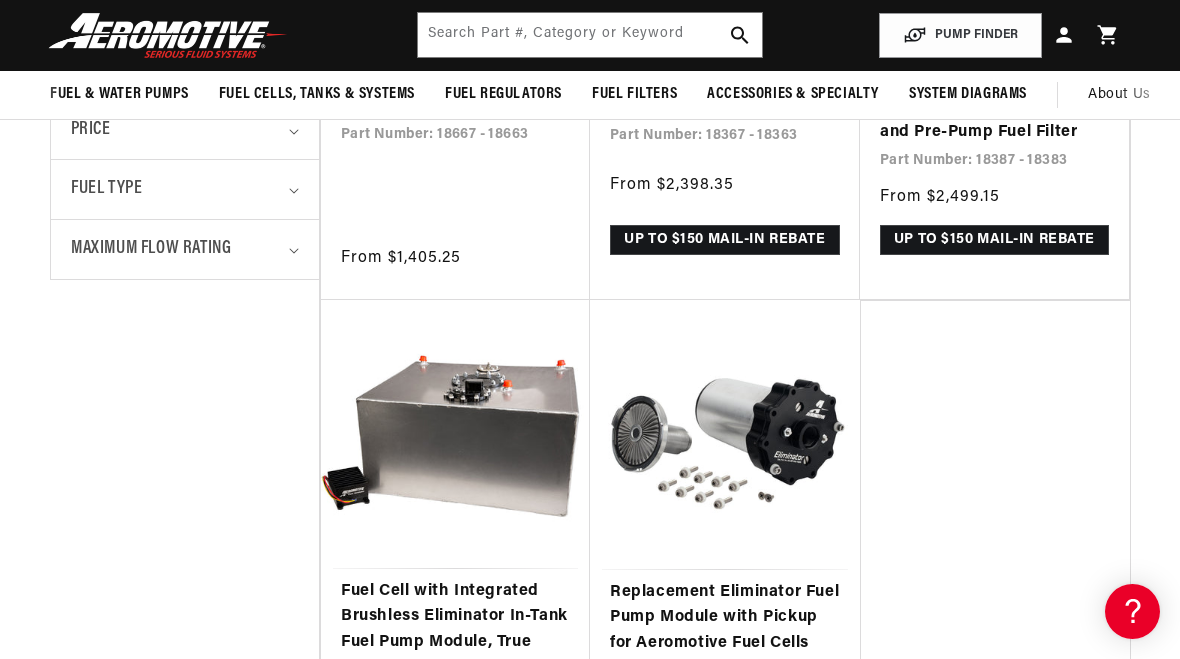 click on "Fuel Cell with Integrated Brushless Eliminator In-Tank Fuel Pump Module, True Variable Speed, and Pre-Pump Fuel Filter (90 Degree Outlet)" at bounding box center [455, 656] 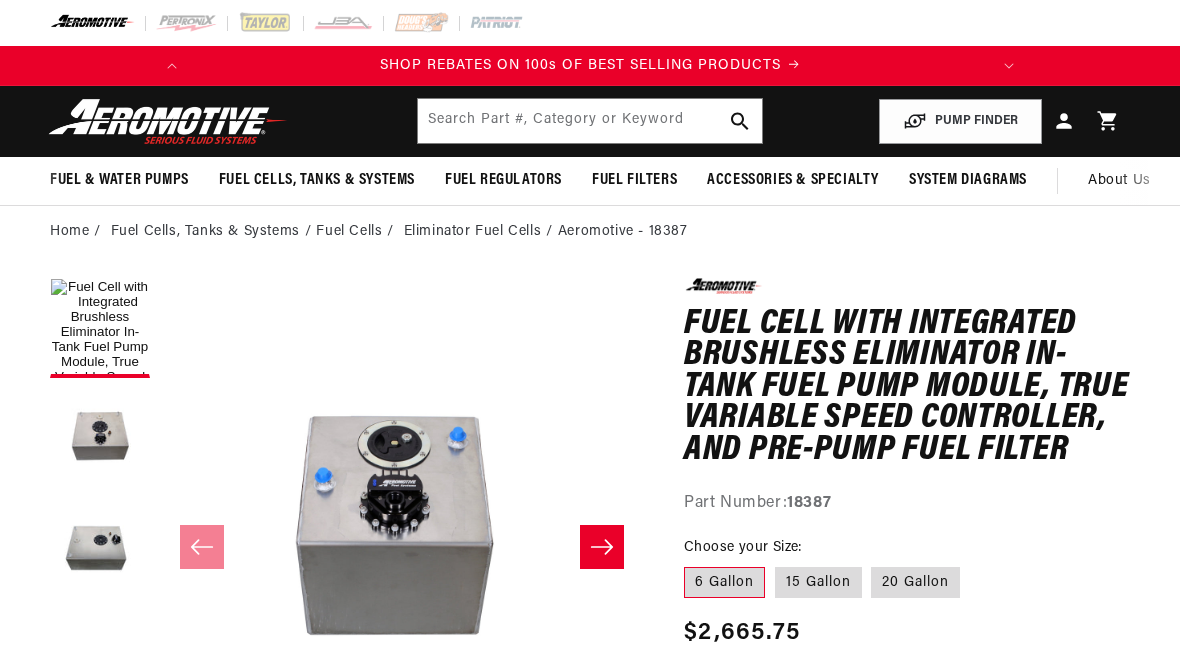 scroll, scrollTop: 0, scrollLeft: 0, axis: both 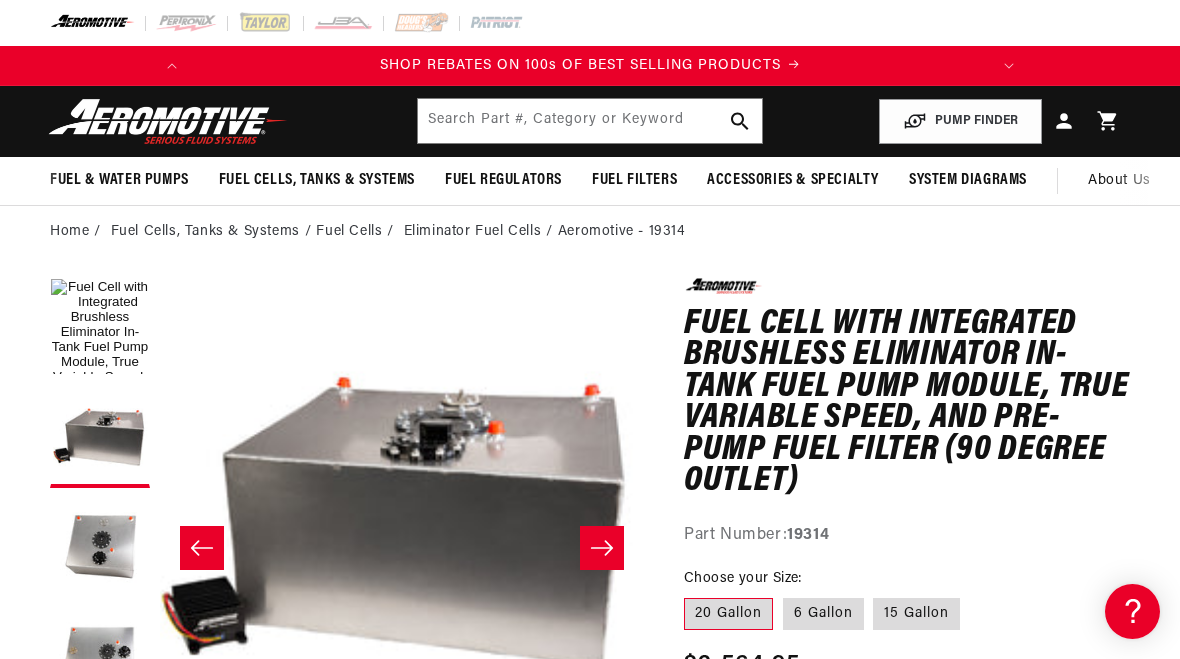 click on "6 Gallon" at bounding box center (823, 614) 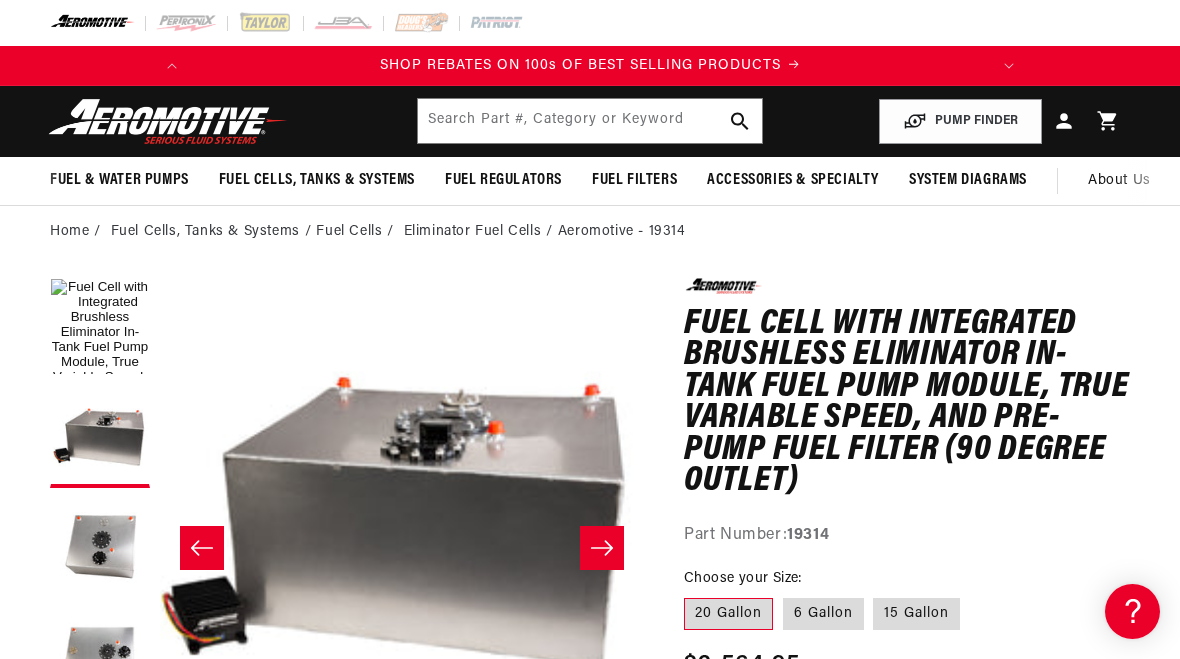 click on "6 Gallon" at bounding box center (783, 594) 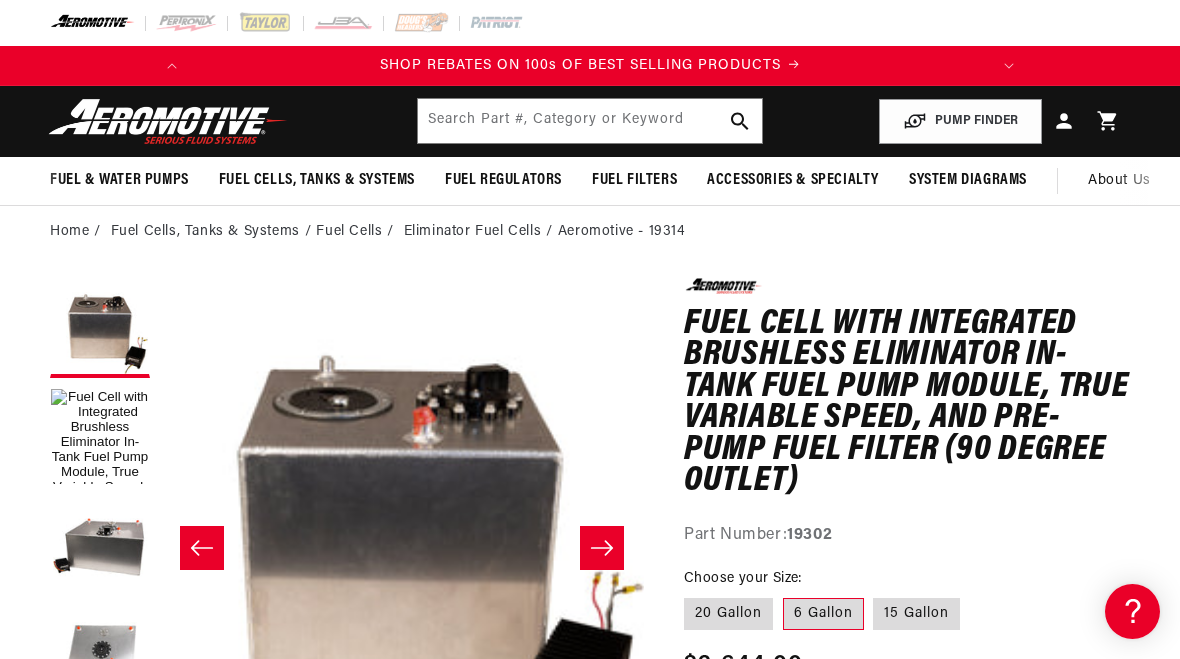 scroll, scrollTop: 1, scrollLeft: 0, axis: vertical 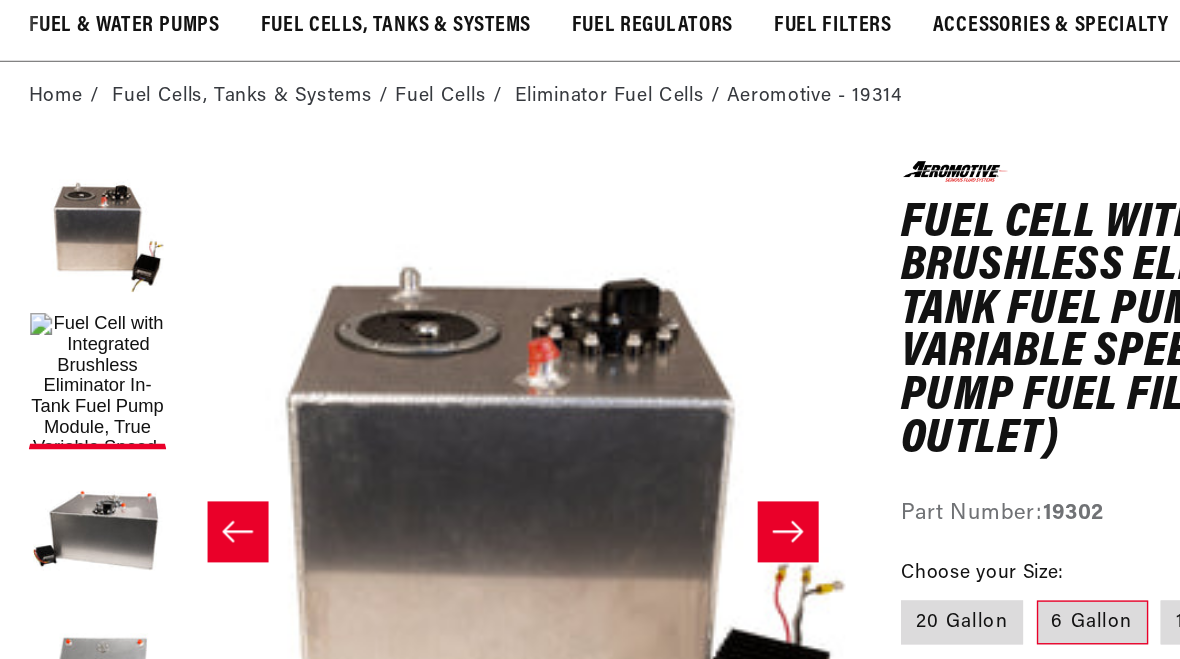 click at bounding box center (100, 414) 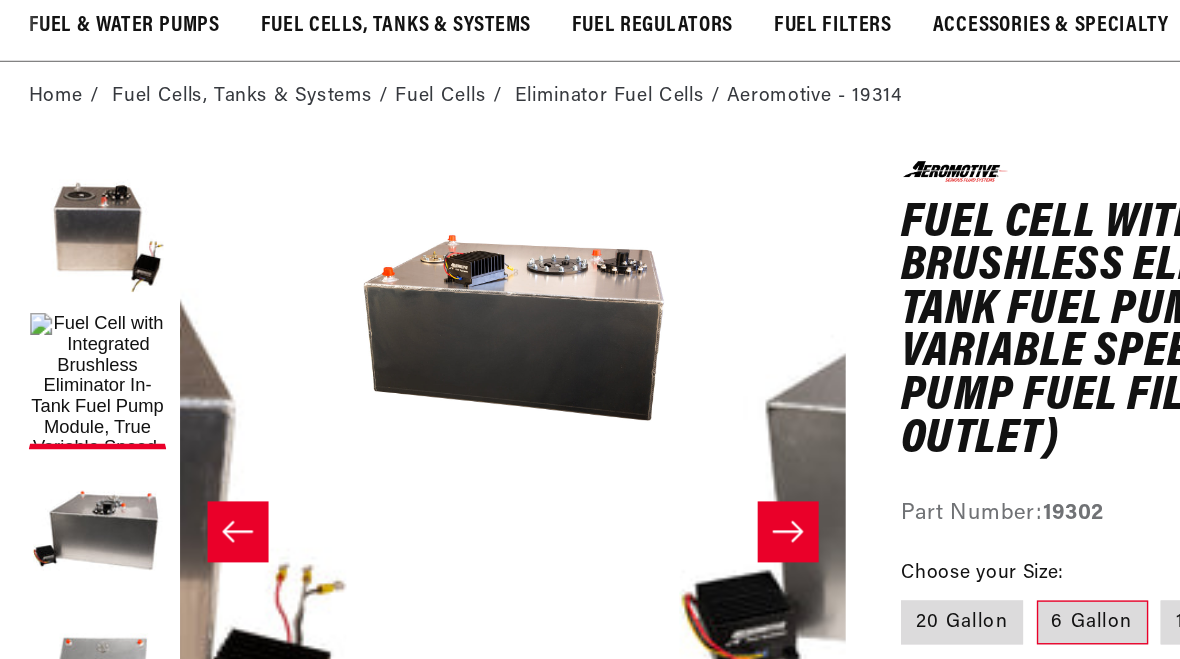 scroll, scrollTop: 1, scrollLeft: 363, axis: both 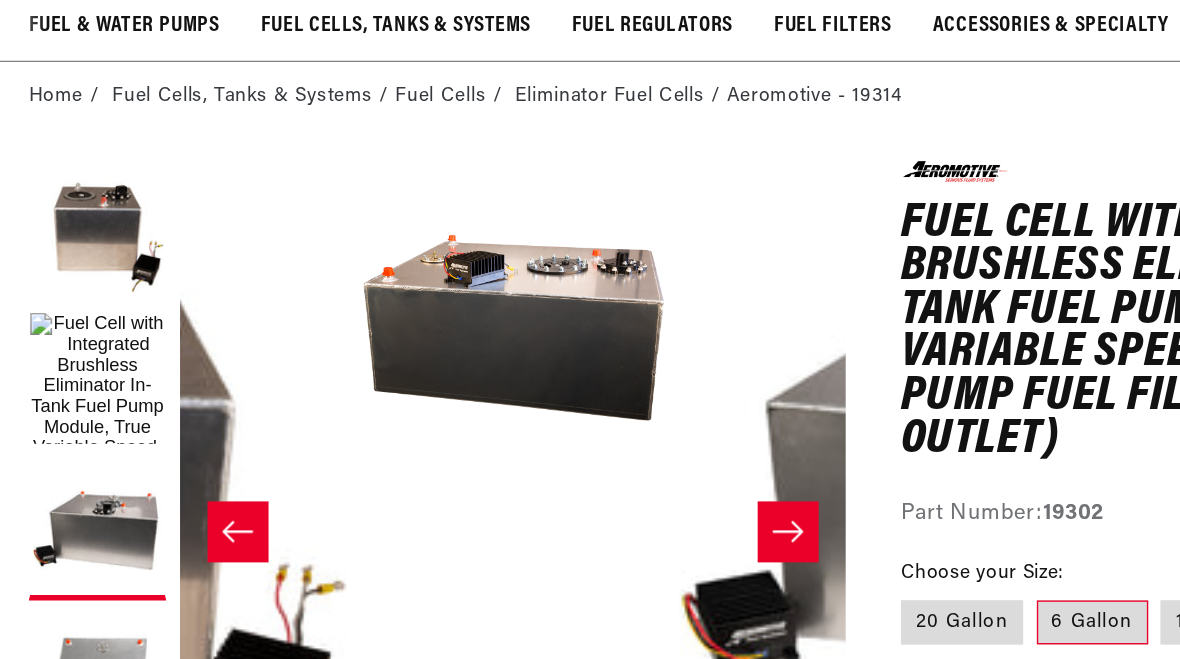 click at bounding box center (100, 634) 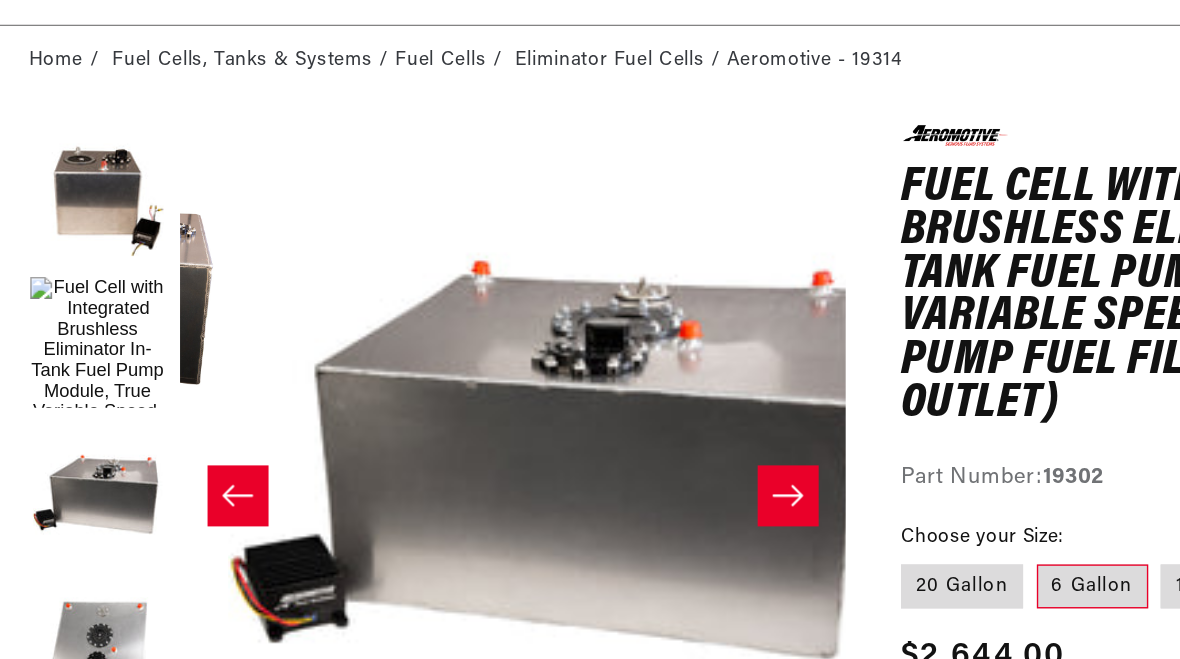 scroll, scrollTop: 1, scrollLeft: 1176, axis: both 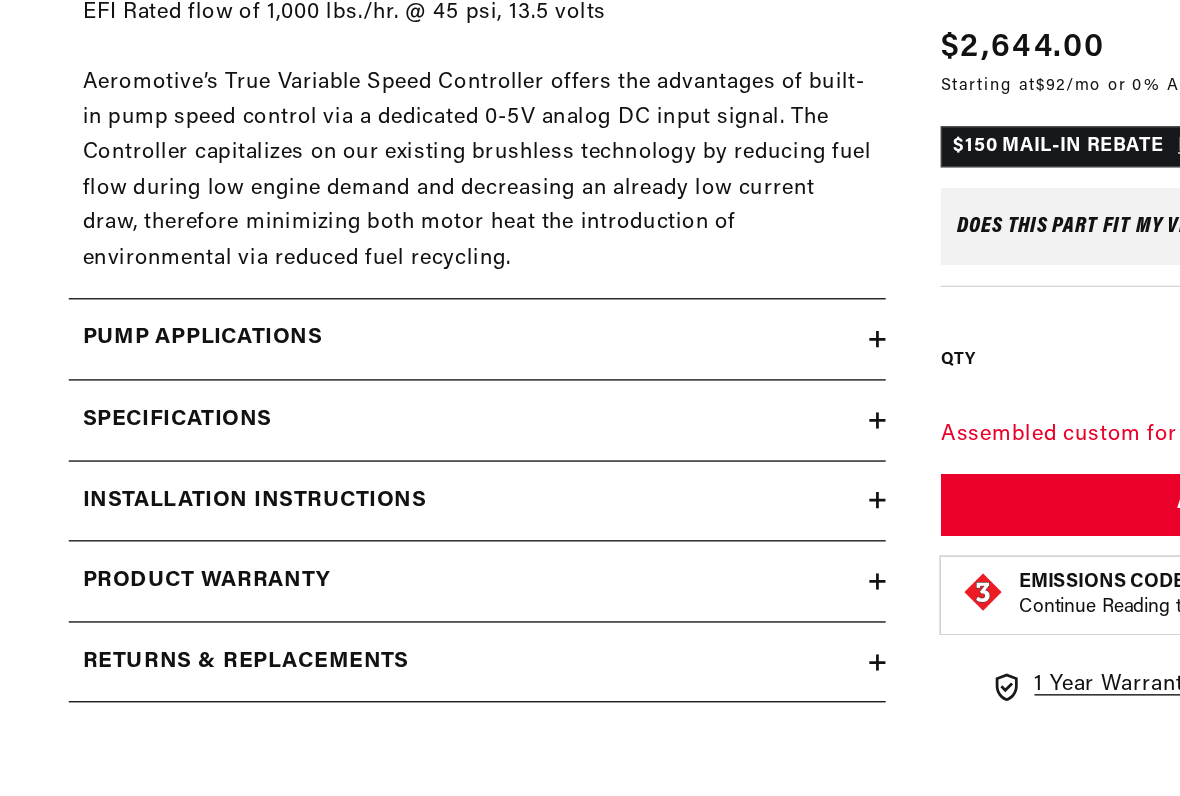 click on "Installation Instructions" at bounding box center [185, 582] 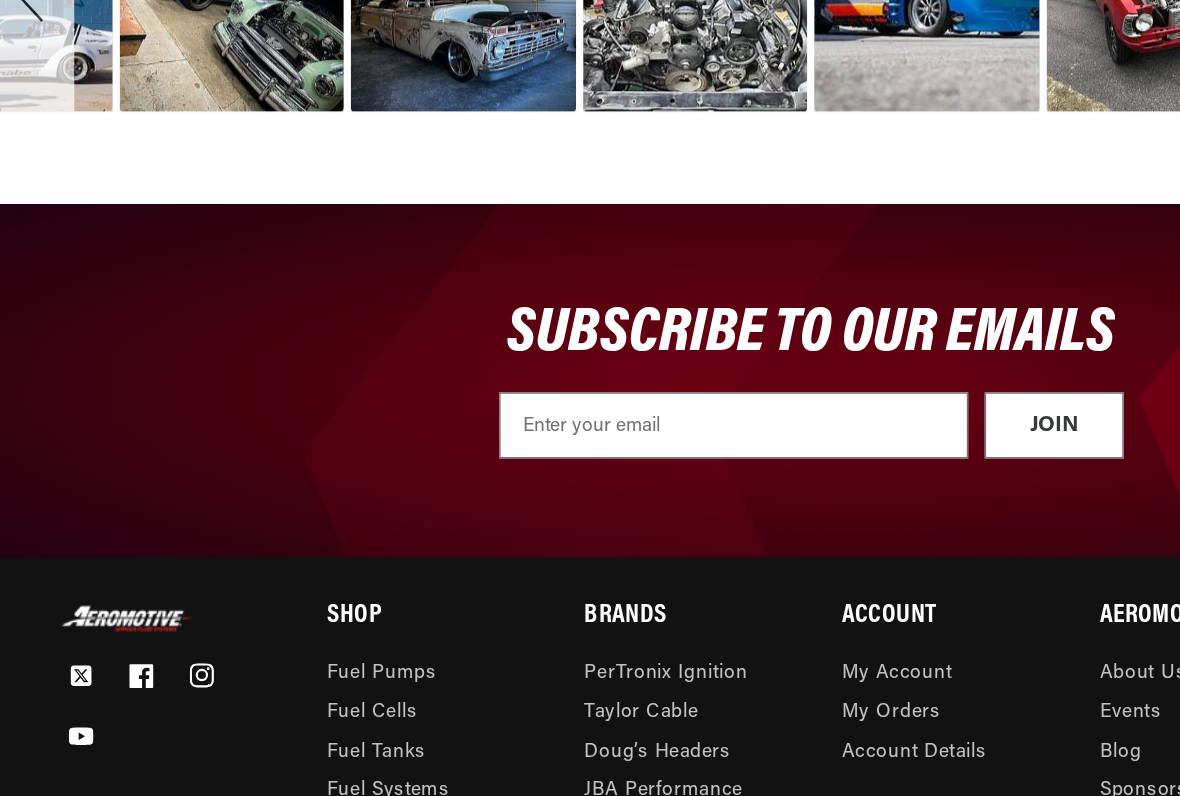 click on "Fuel Regulators" at bounding box center (289, 820) 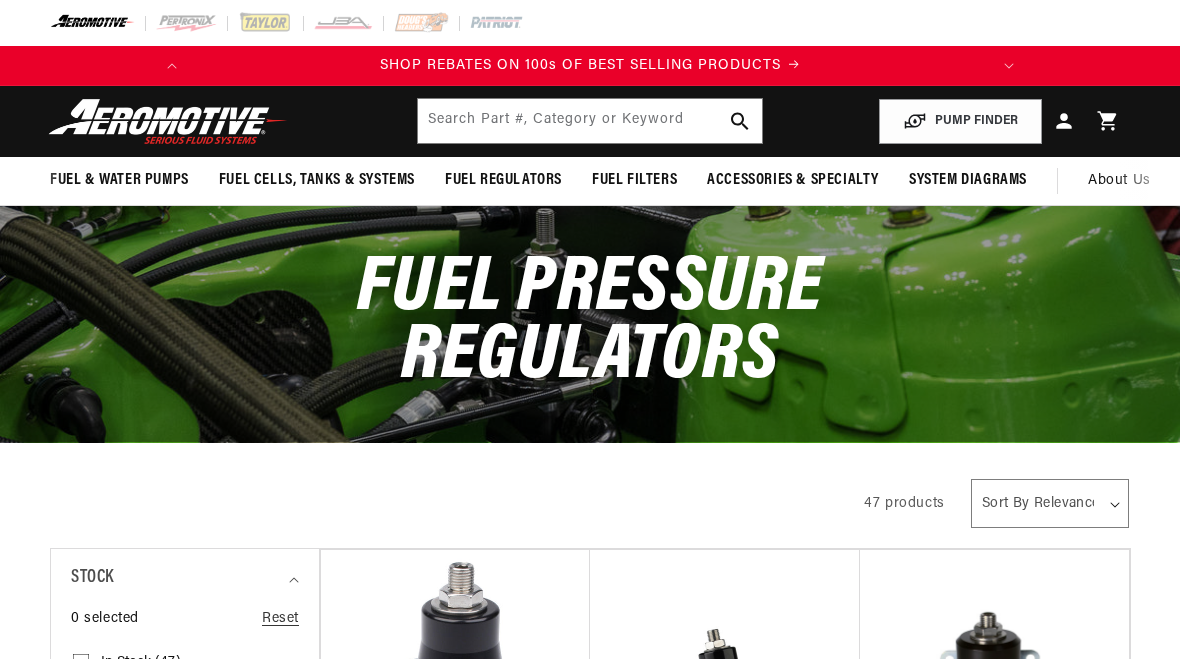 scroll, scrollTop: 0, scrollLeft: 0, axis: both 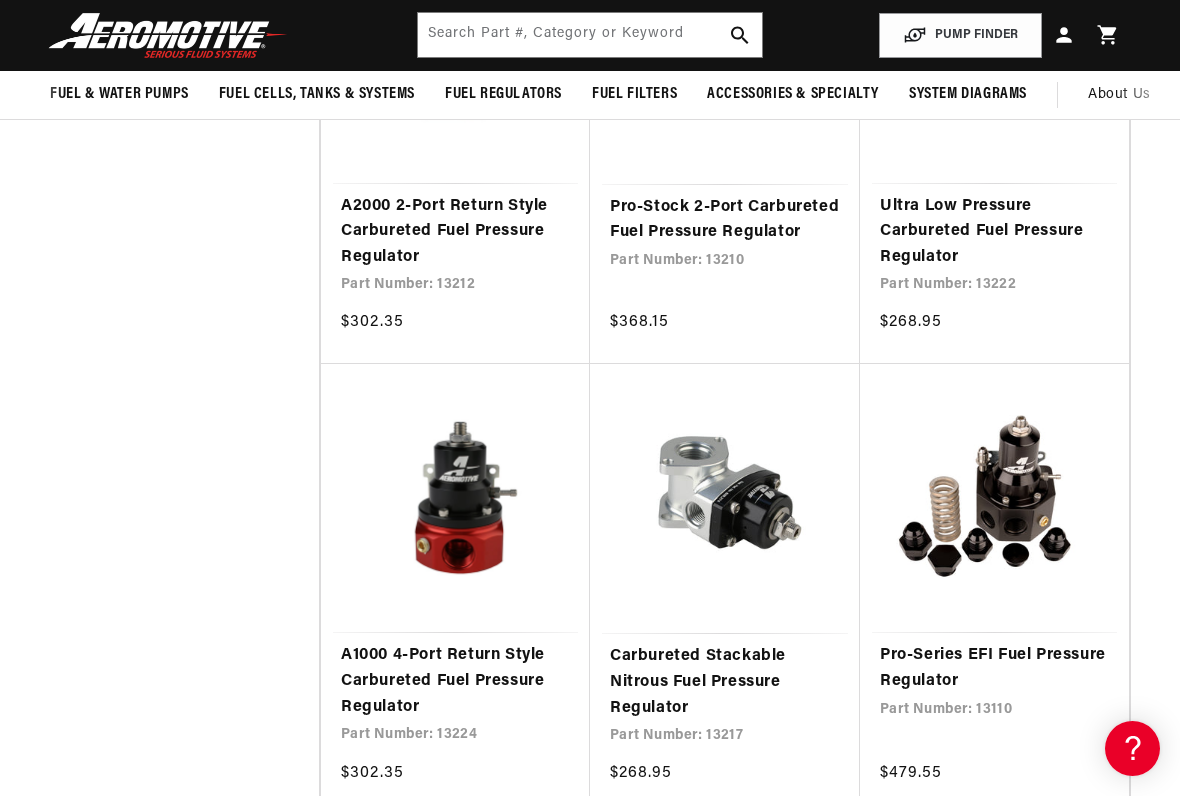 click on "A1000 4-Port Return Style Carbureted Fuel Pressure Regulator" at bounding box center (455, 681) 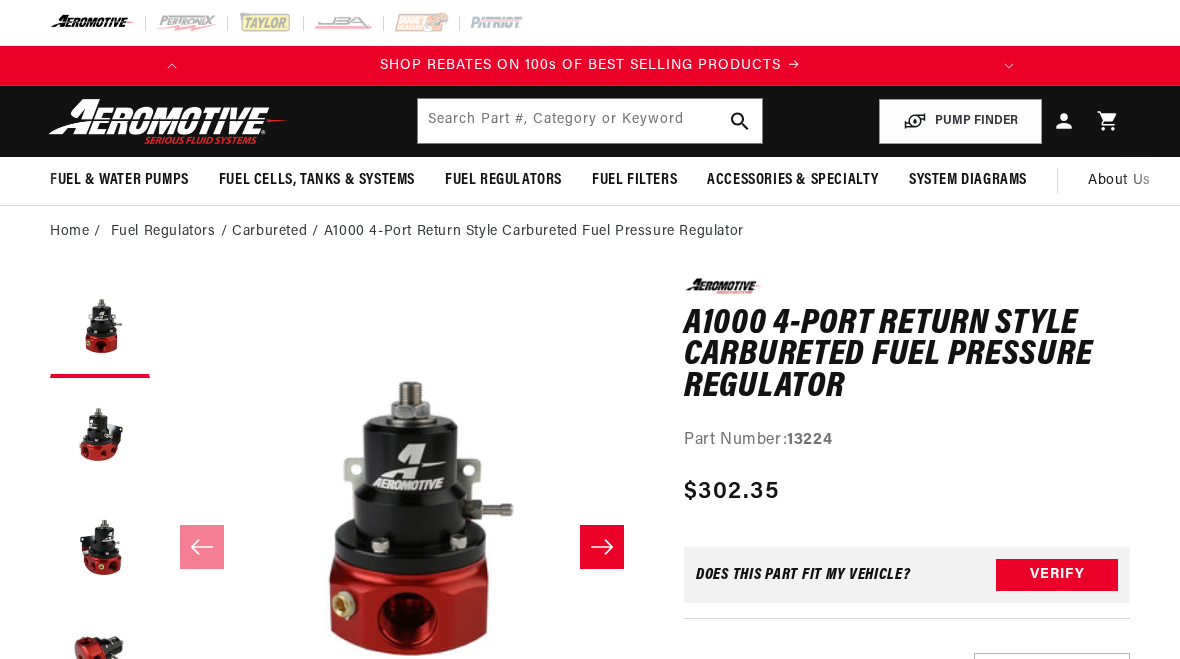 scroll, scrollTop: 0, scrollLeft: 0, axis: both 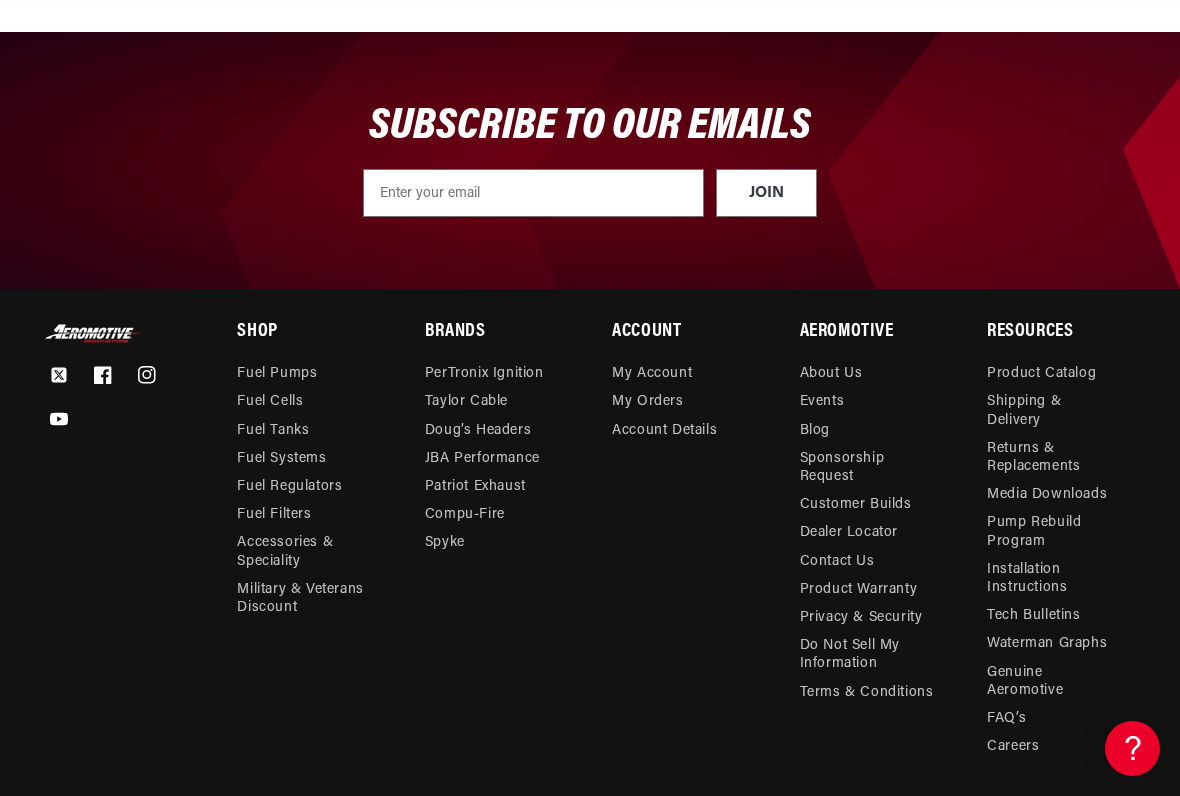 click on "Contact Us" at bounding box center (837, 562) 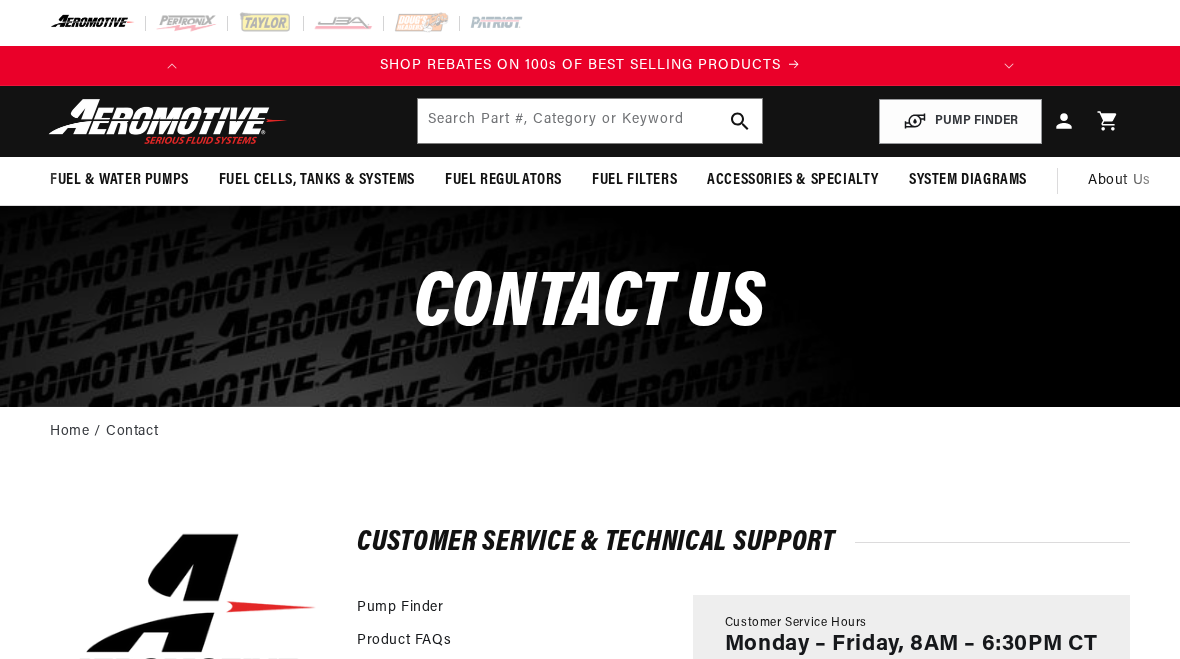 scroll, scrollTop: 0, scrollLeft: 0, axis: both 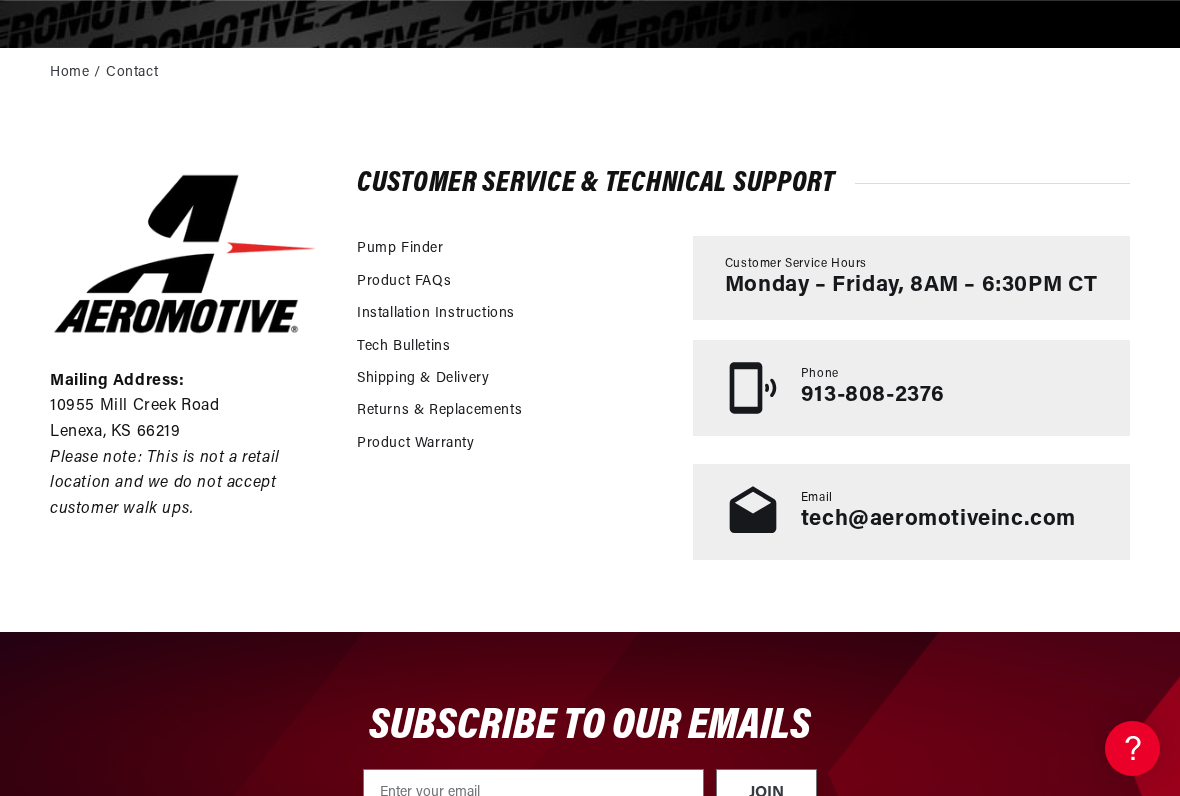 click on "Pump Finder" at bounding box center [400, 249] 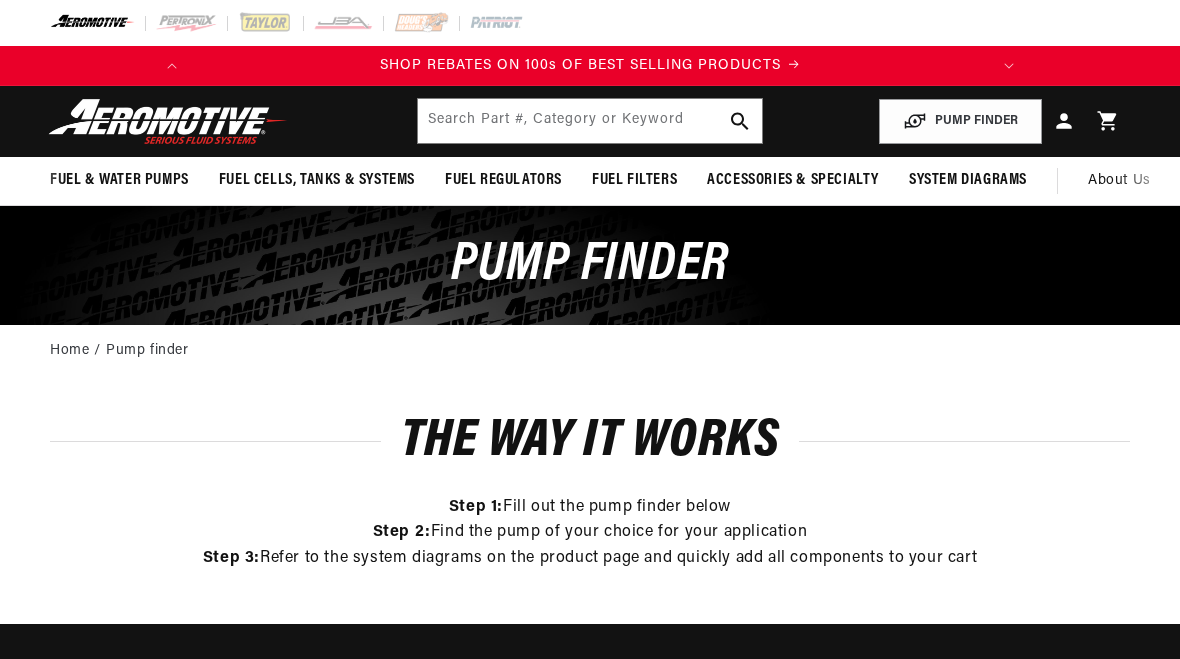 scroll, scrollTop: 0, scrollLeft: 0, axis: both 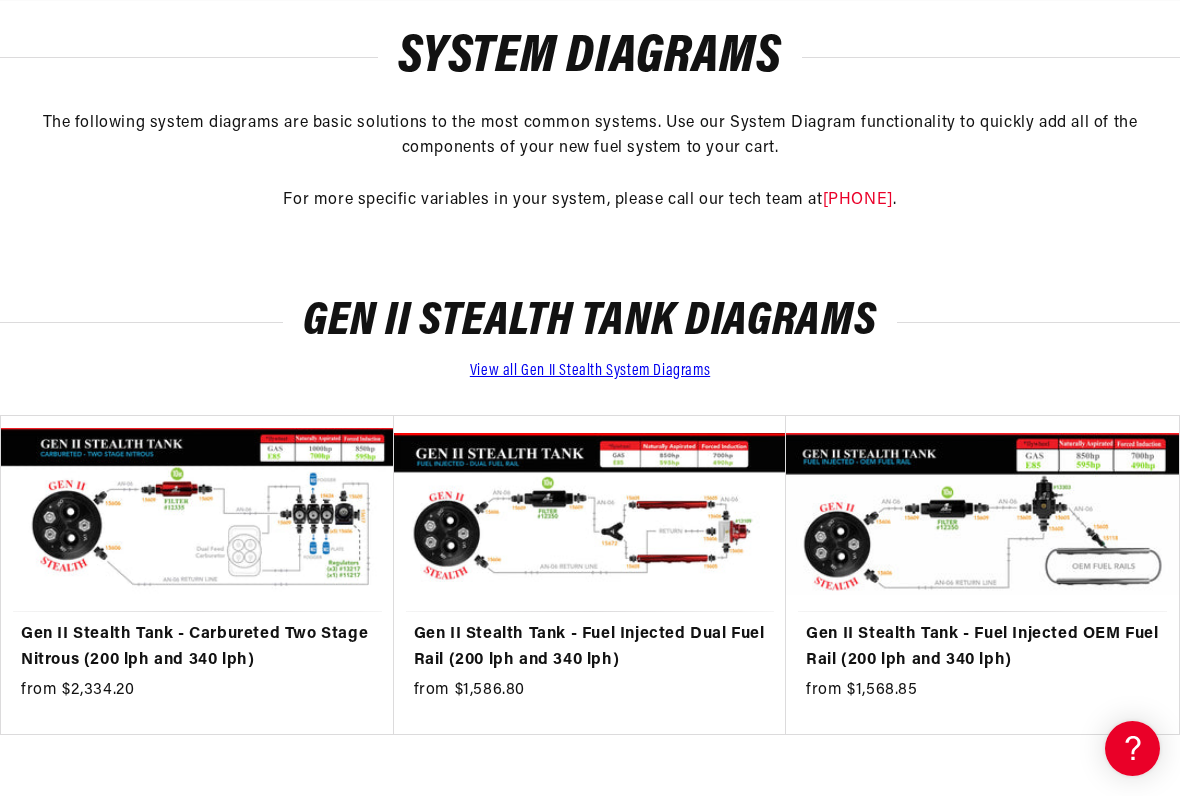 click on "Gen II Stealth Tank - Fuel Injected Dual Fuel Rail (200 lph and 340 lph)" at bounding box center (590, 647) 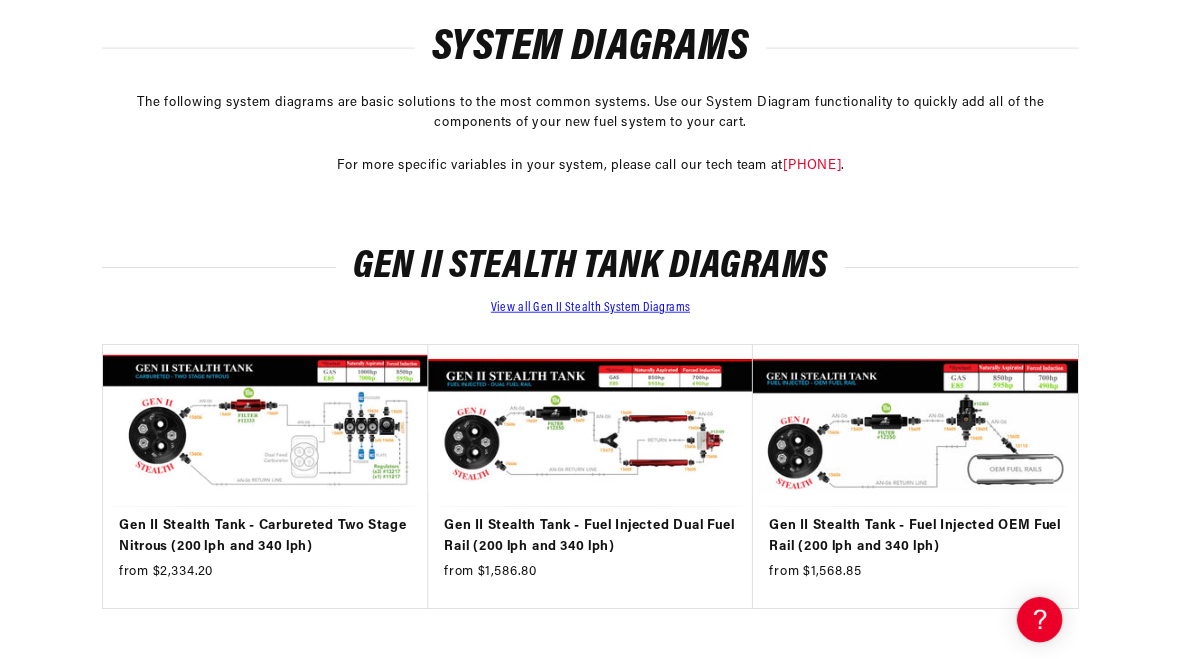 scroll, scrollTop: 1163, scrollLeft: 0, axis: vertical 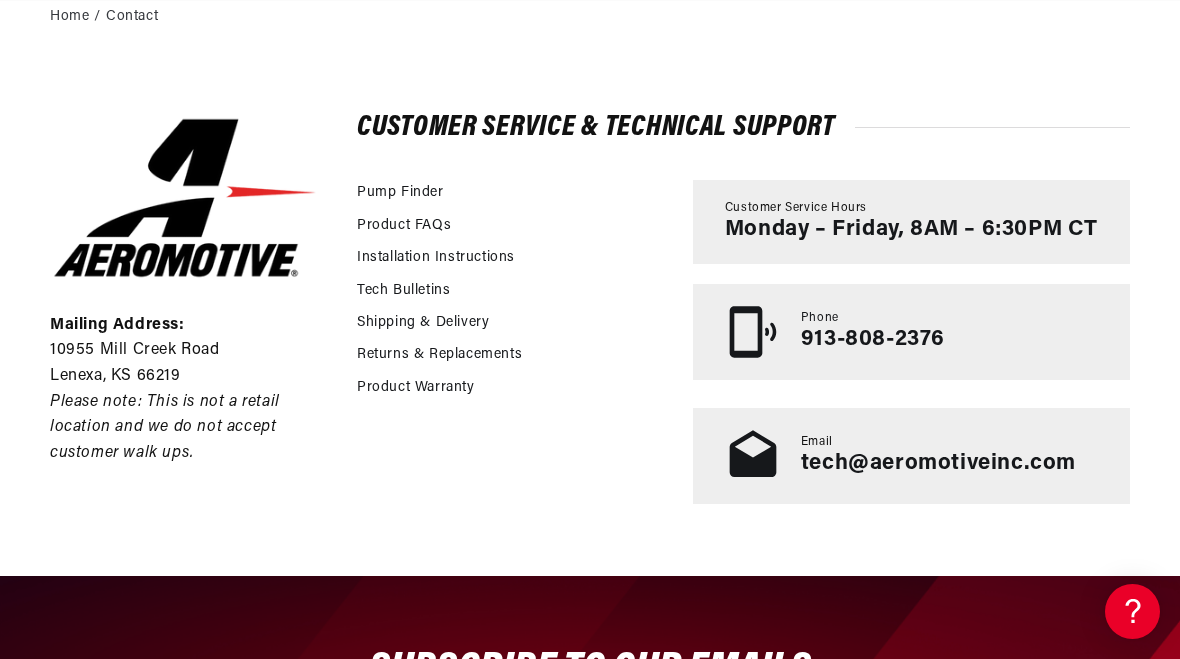 click on "tech@aeromotiveinc.com" at bounding box center [938, 463] 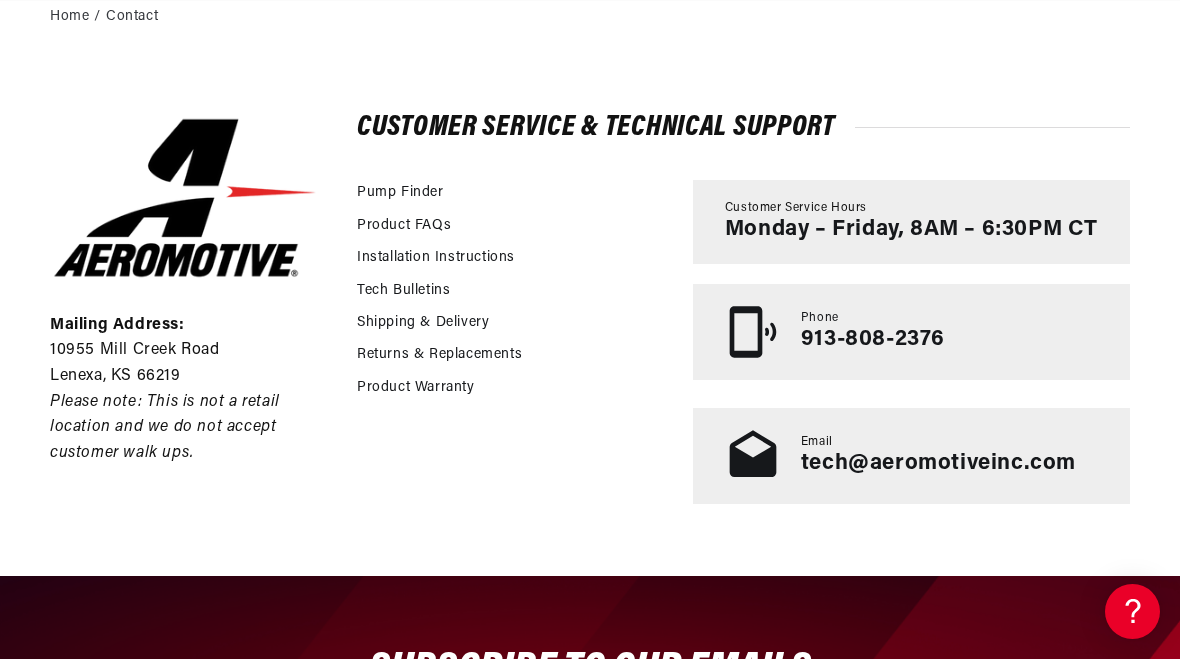 scroll, scrollTop: 0, scrollLeft: 0, axis: both 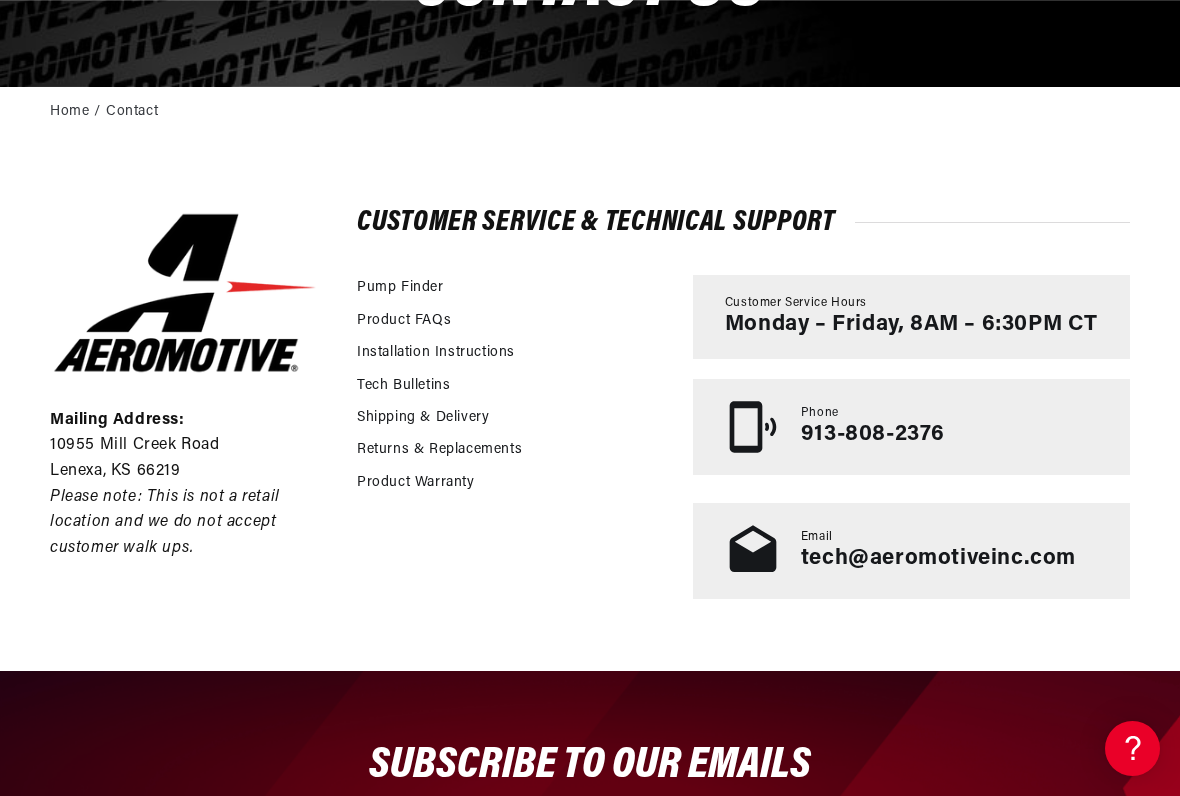 click on "tech@aeromotiveinc.com" at bounding box center [938, 558] 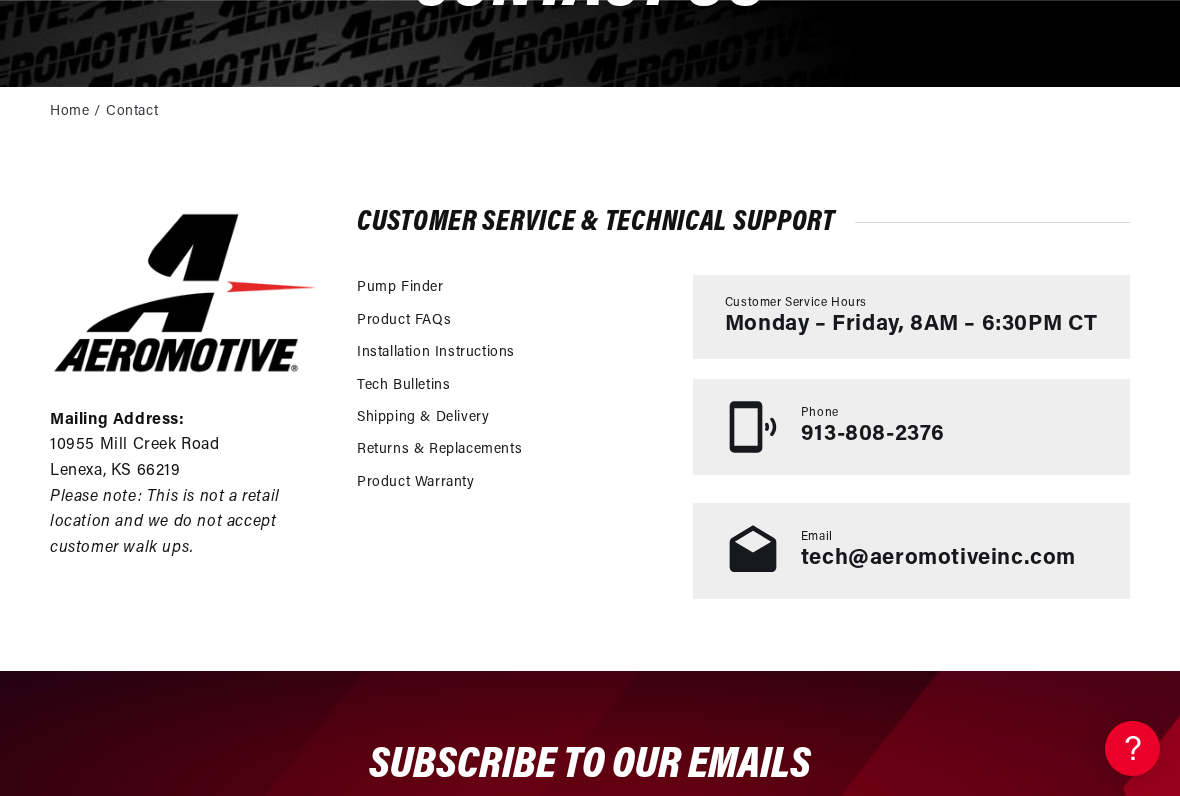 scroll, scrollTop: 0, scrollLeft: 0, axis: both 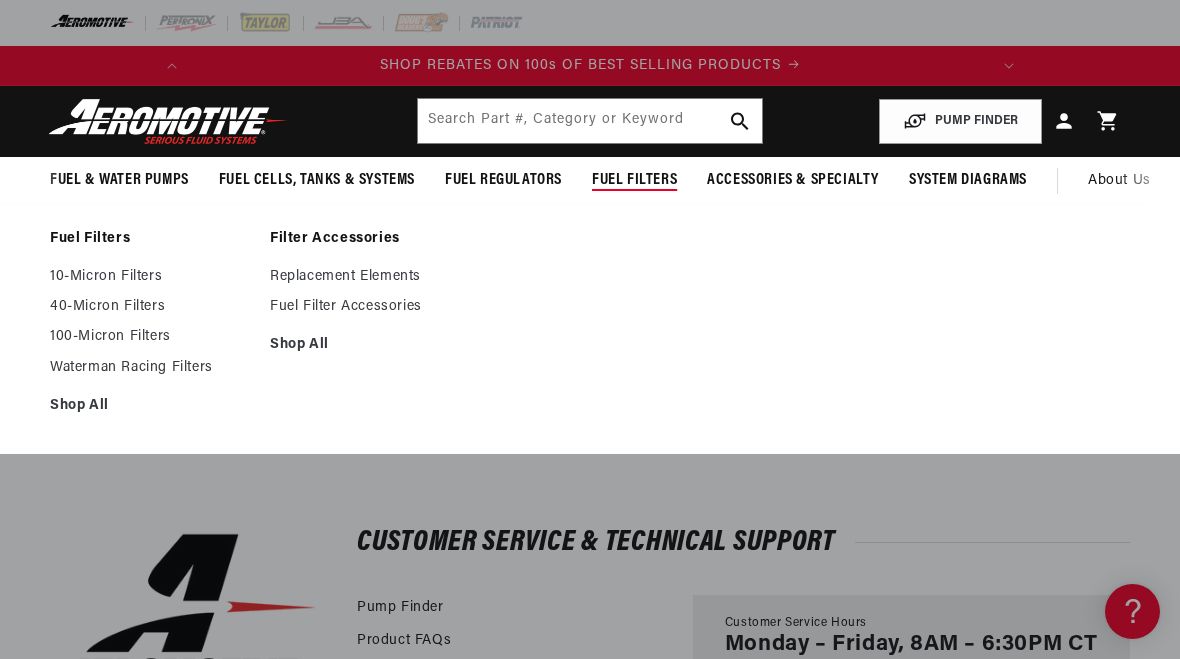 click on "100-Micron Filters" at bounding box center (150, 337) 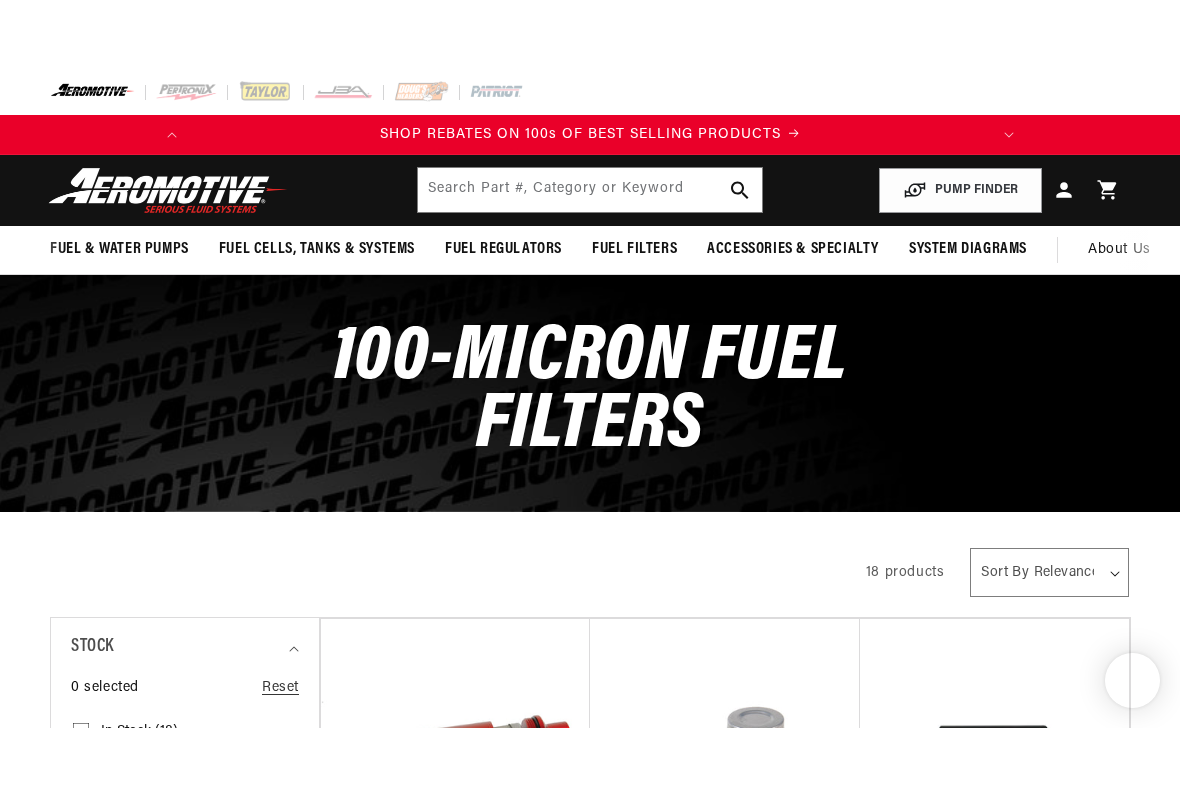 scroll, scrollTop: 235, scrollLeft: 0, axis: vertical 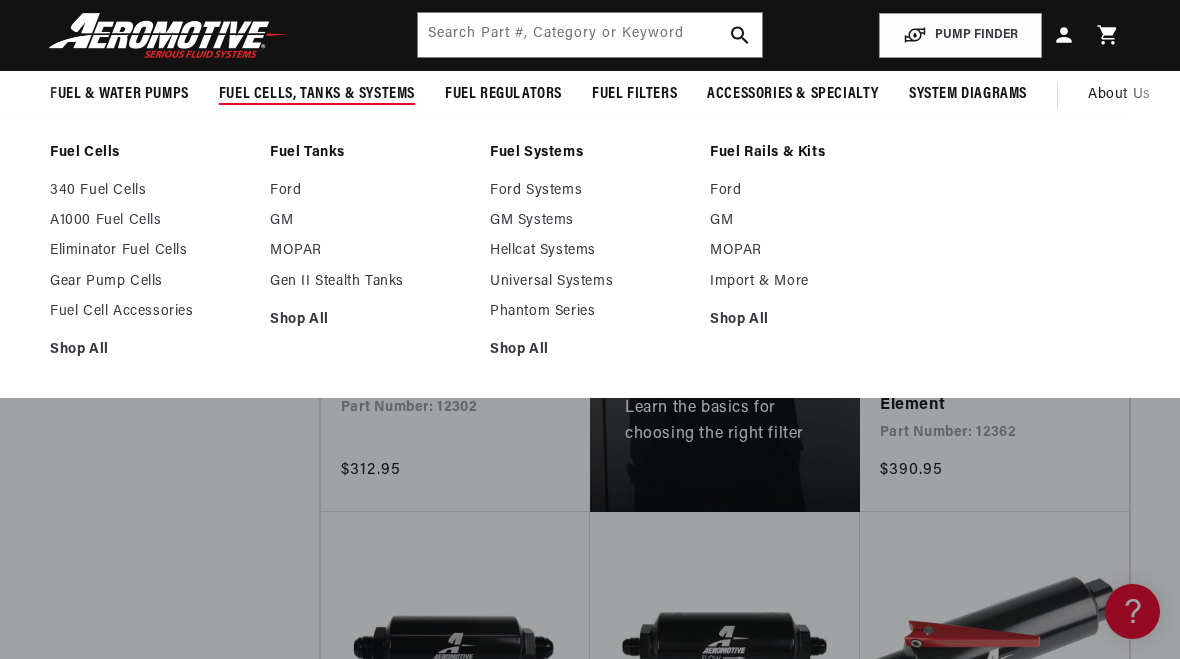 click on "Eliminator Fuel Cells" at bounding box center (150, 251) 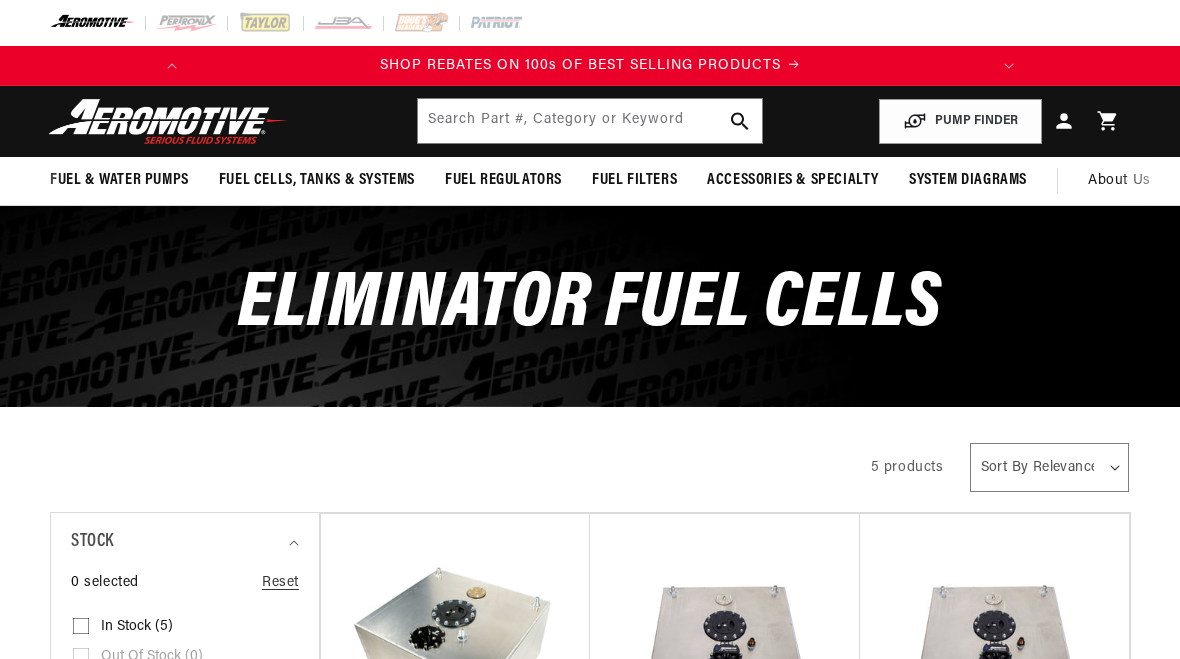 scroll, scrollTop: 0, scrollLeft: 0, axis: both 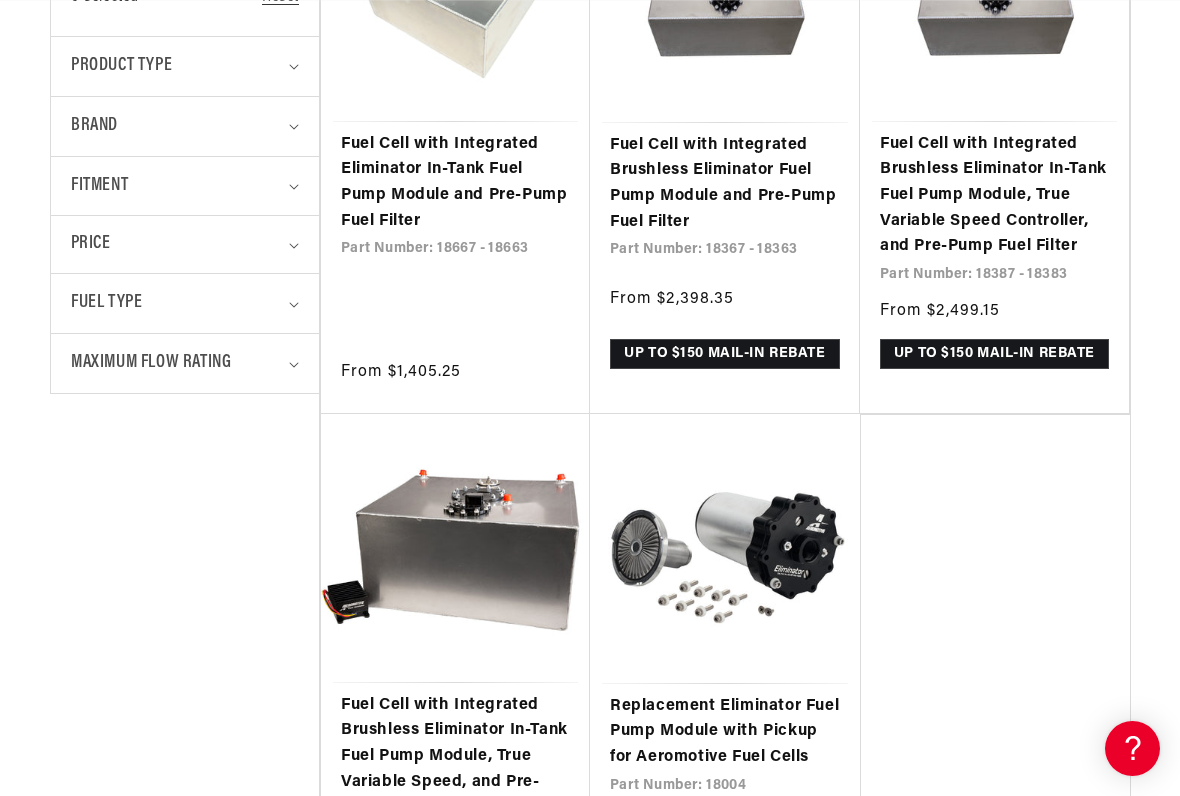 click on "Fuel Cell with Integrated Brushless Eliminator In-Tank Fuel Pump Module, True Variable Speed, and Pre-Pump Fuel Filter (90 Degree Outlet)" at bounding box center (455, 770) 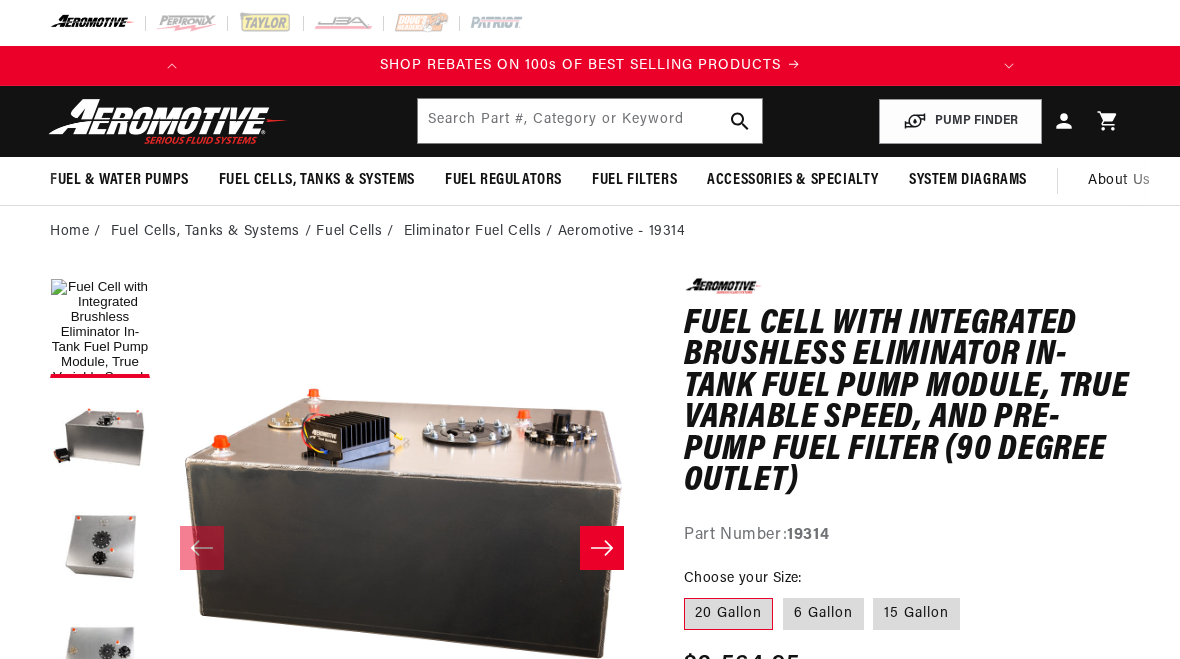 scroll, scrollTop: 0, scrollLeft: 0, axis: both 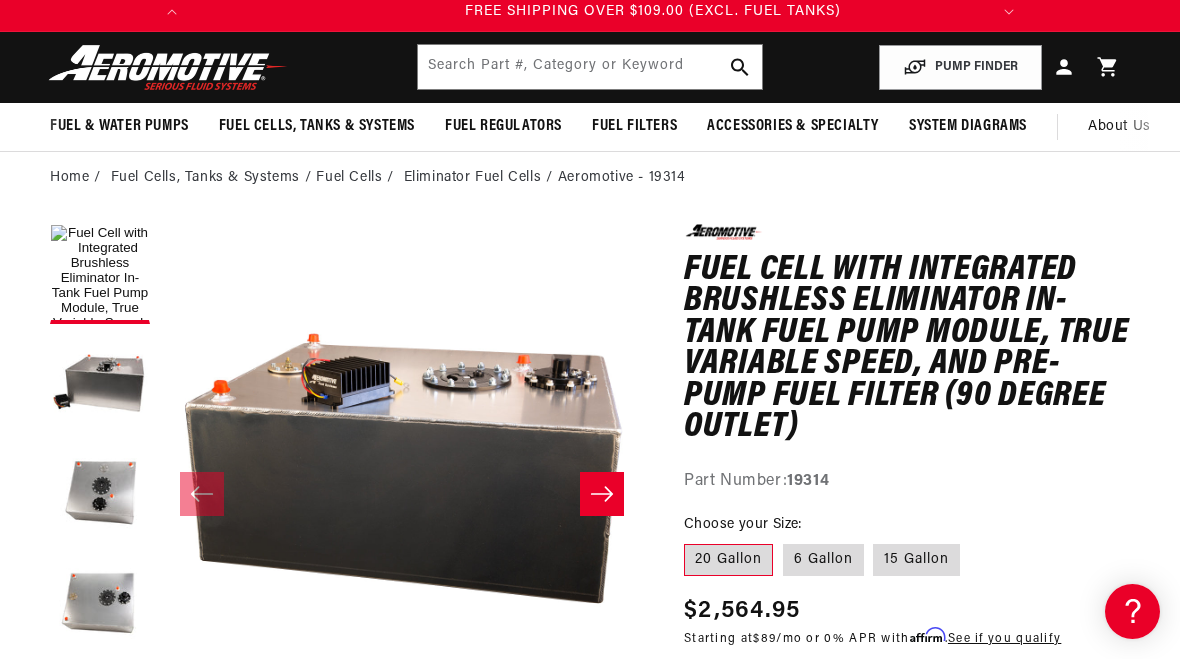click at bounding box center [100, 494] 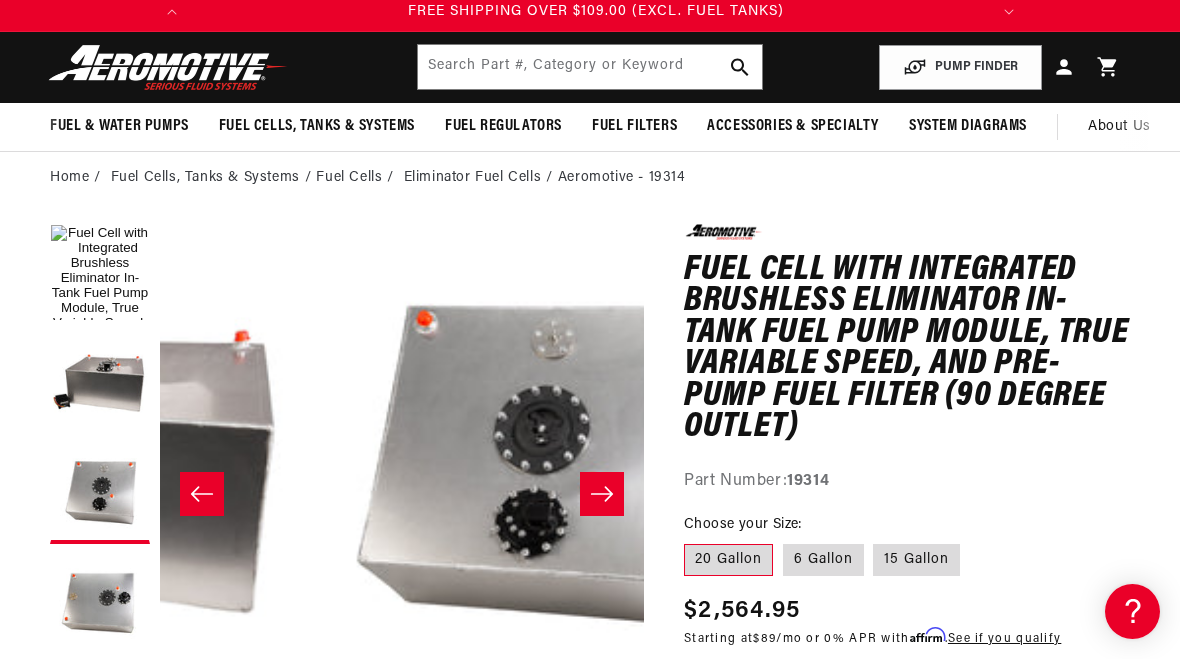 scroll, scrollTop: 1, scrollLeft: 968, axis: both 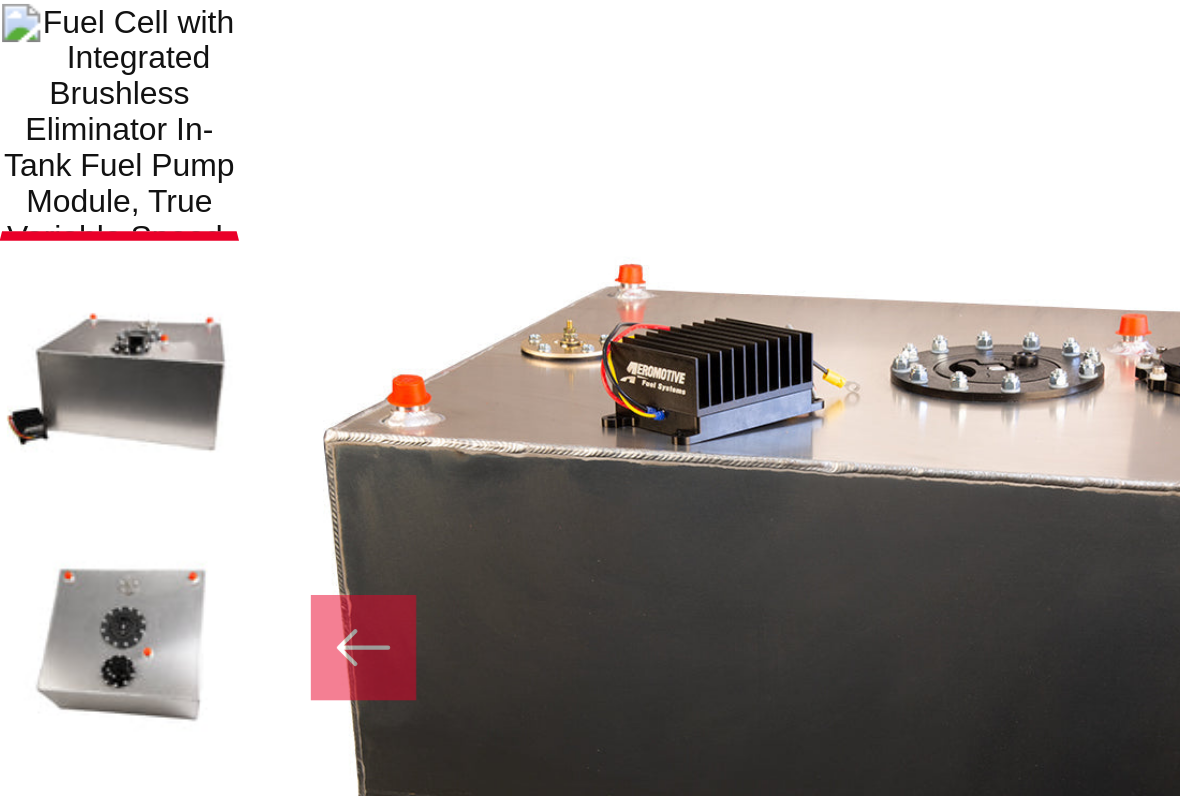 click at bounding box center (100, 385) 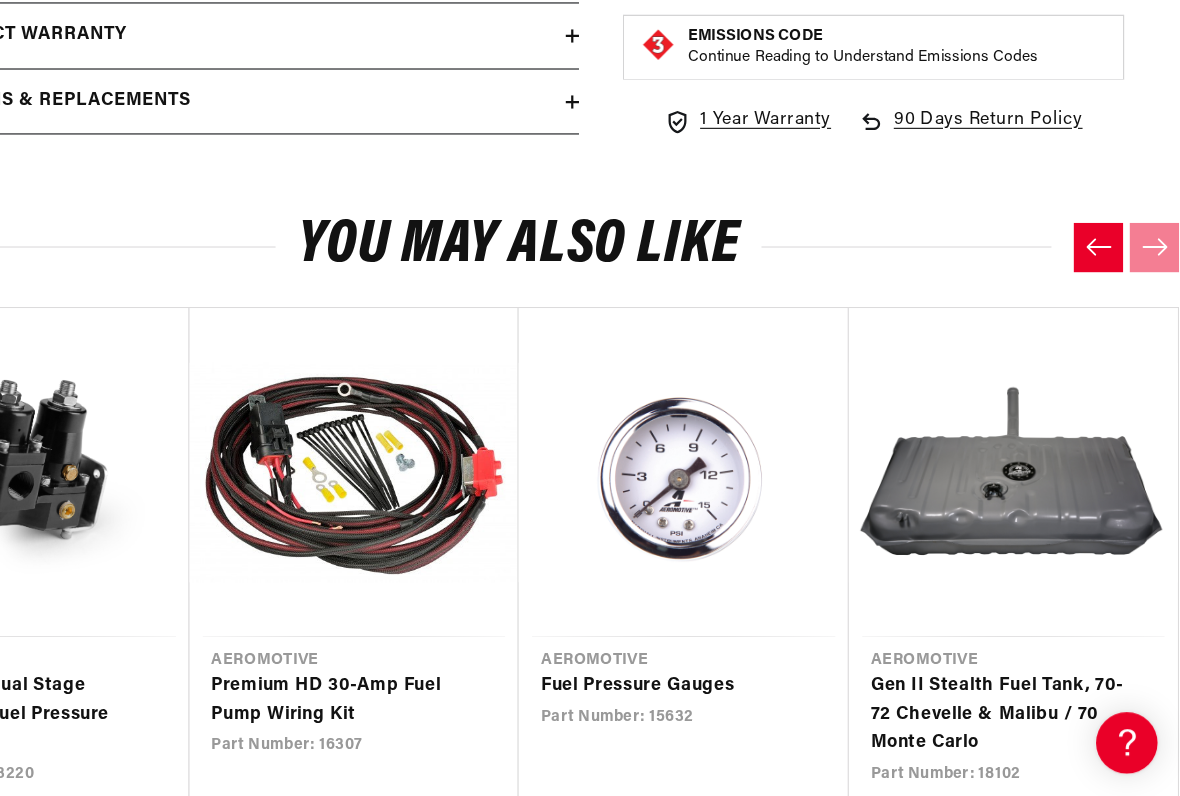 click on "Premium HD 30-Amp Fuel Pump Wiring Kit" at bounding box center (432, 710) 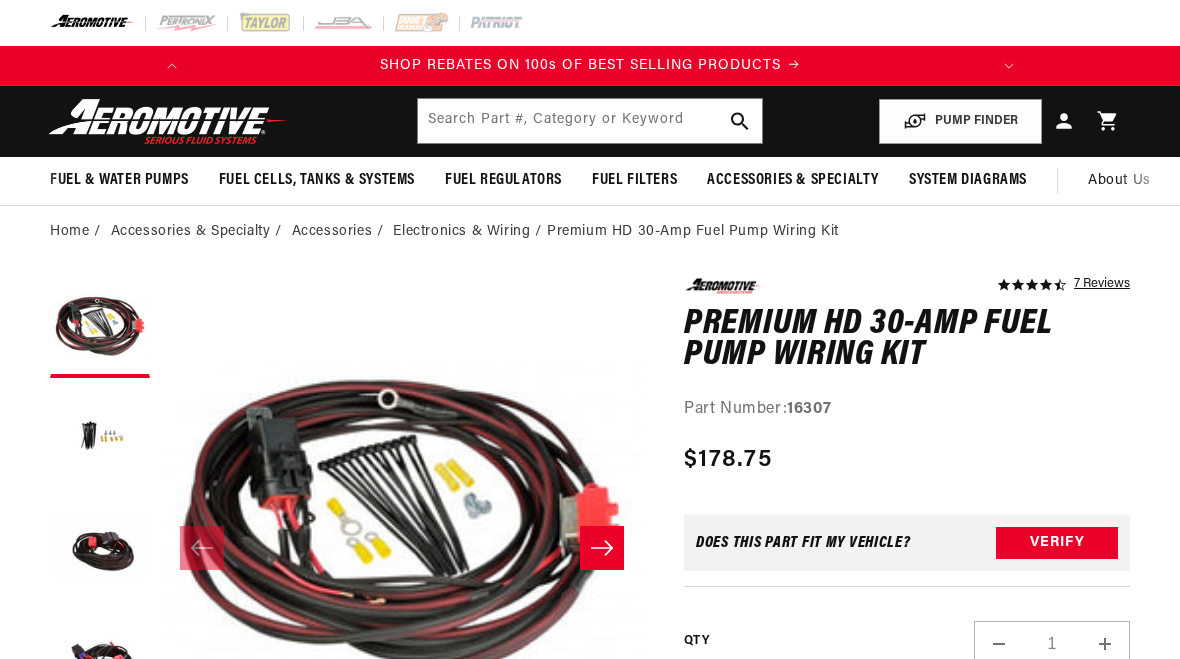 scroll, scrollTop: 0, scrollLeft: 0, axis: both 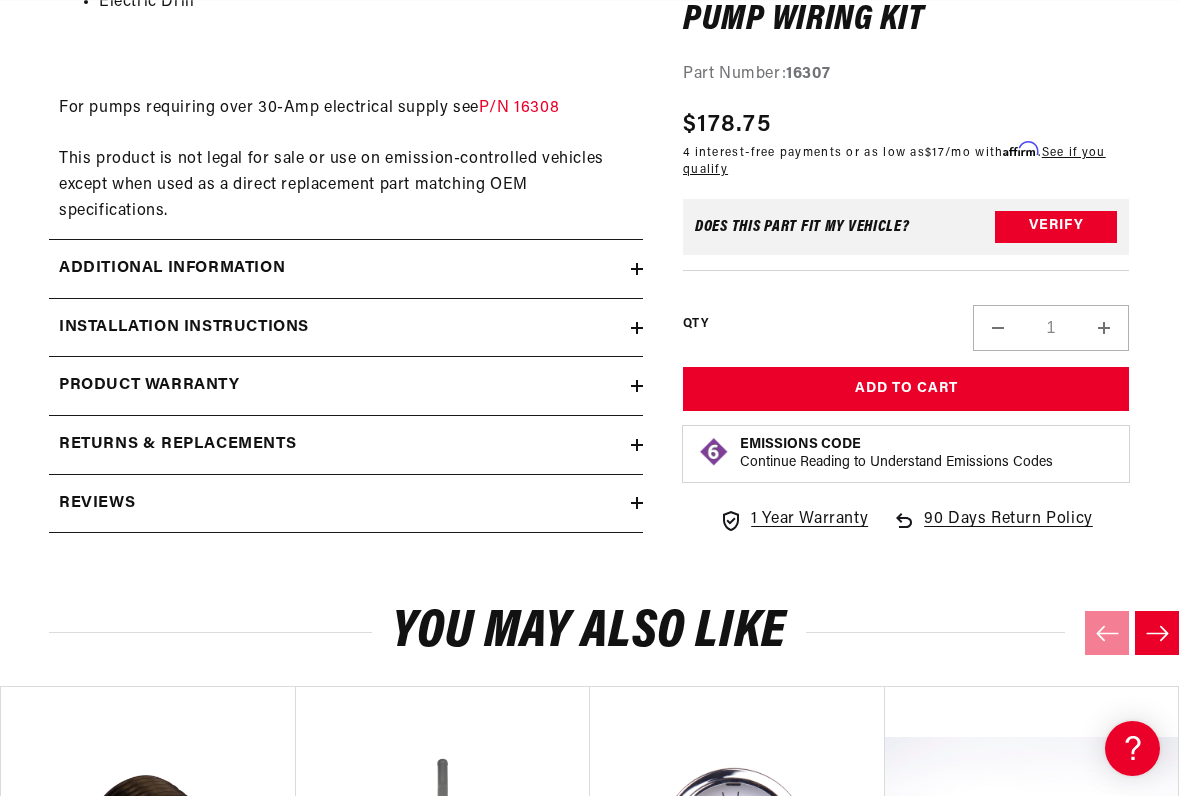 click on "P/N 16308" at bounding box center [519, 108] 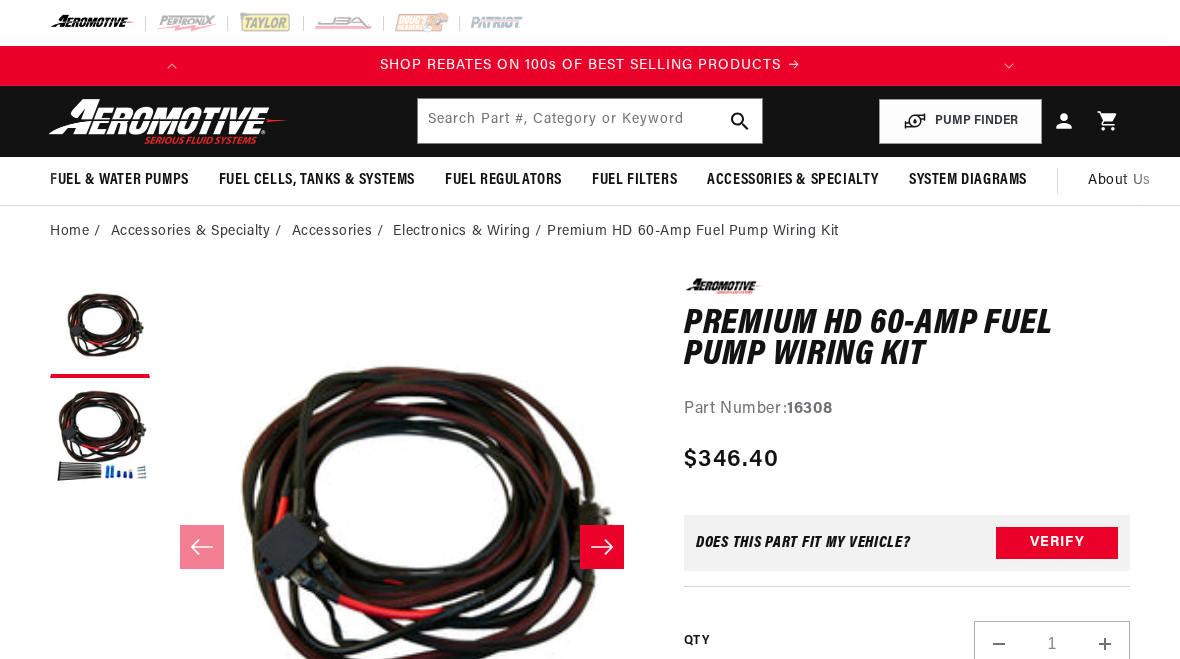 scroll, scrollTop: 0, scrollLeft: 0, axis: both 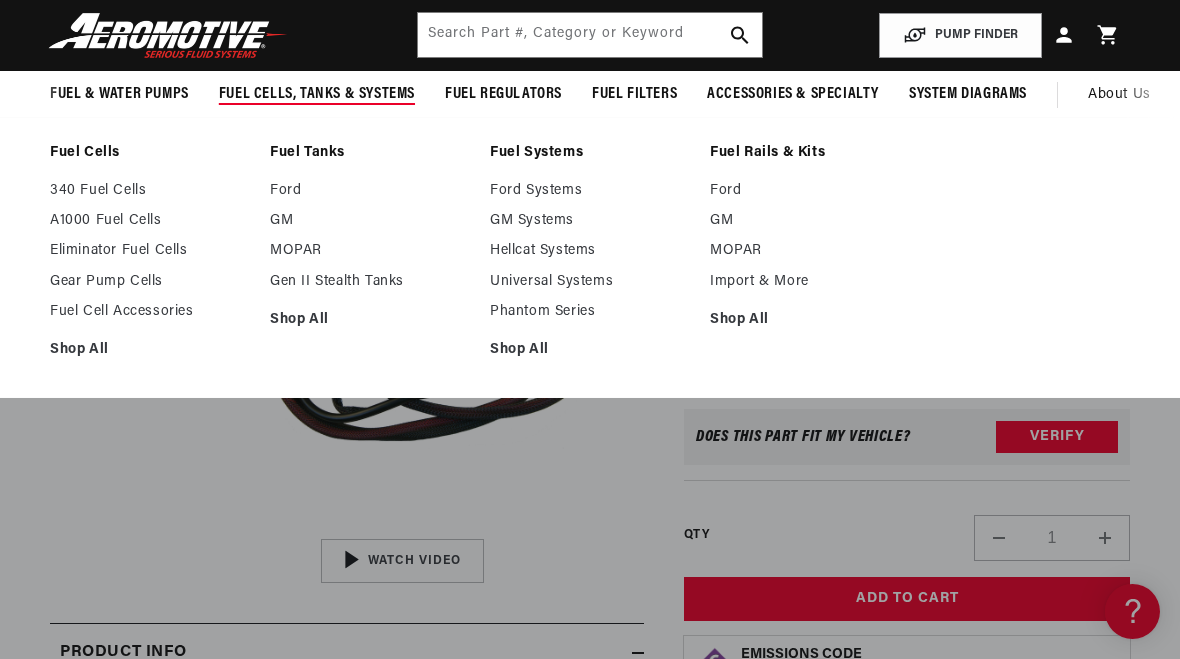 click on "Eliminator Fuel Cells" at bounding box center [150, 251] 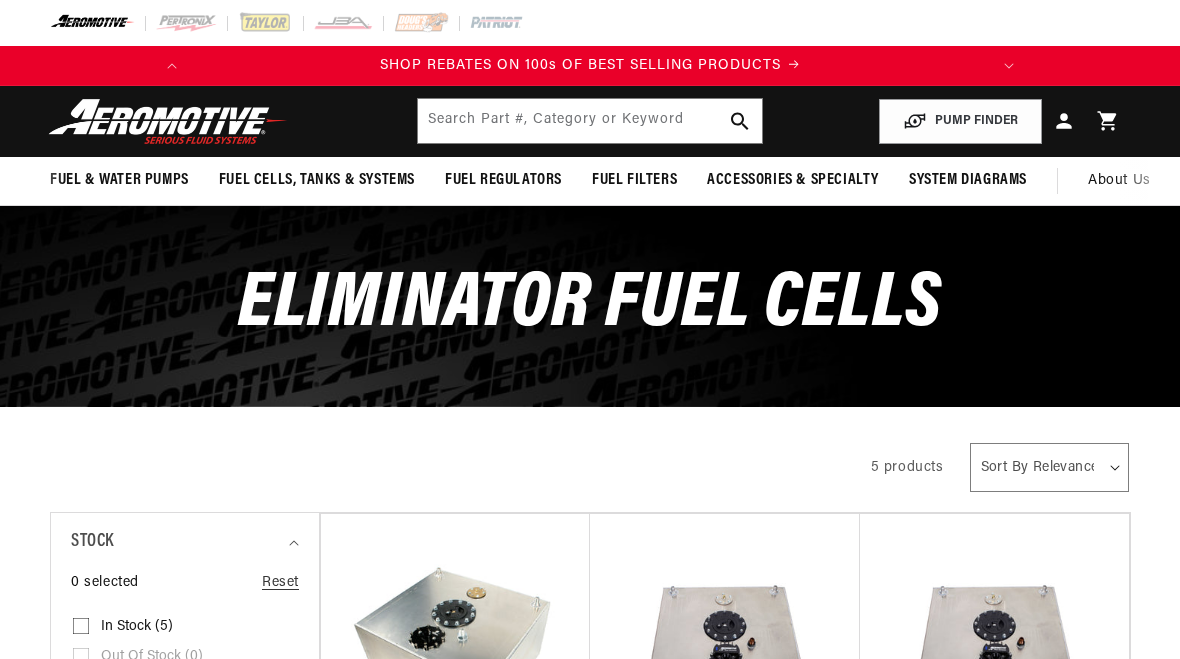 scroll, scrollTop: 0, scrollLeft: 0, axis: both 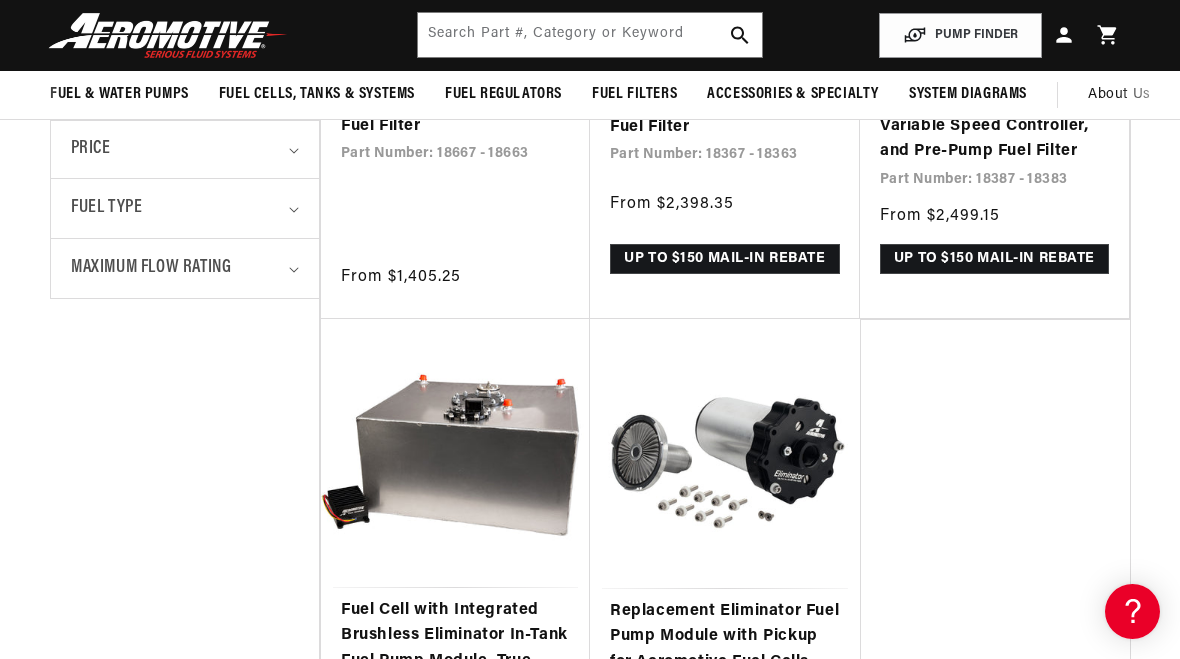 click on "Fuel Cell with Integrated Brushless Eliminator In-Tank Fuel Pump Module, True Variable Speed, and Pre-Pump Fuel Filter (90 Degree Outlet)" at bounding box center [455, 675] 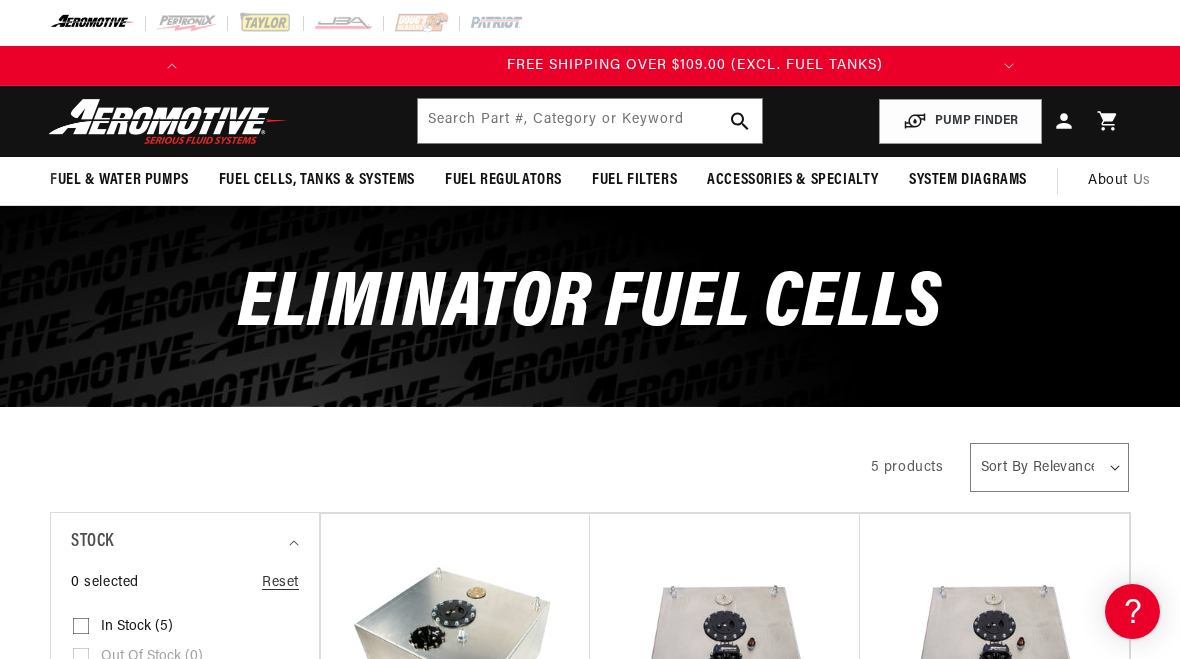 scroll, scrollTop: 0, scrollLeft: 791, axis: horizontal 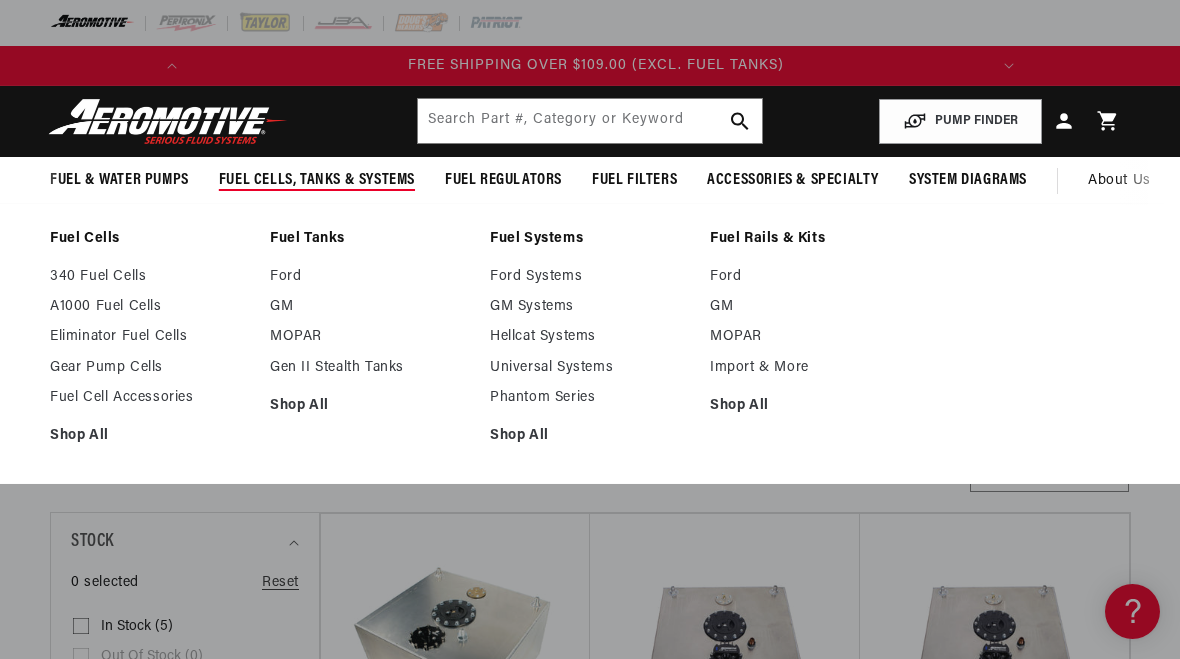 click on "Gear Pump Cells" at bounding box center [150, 368] 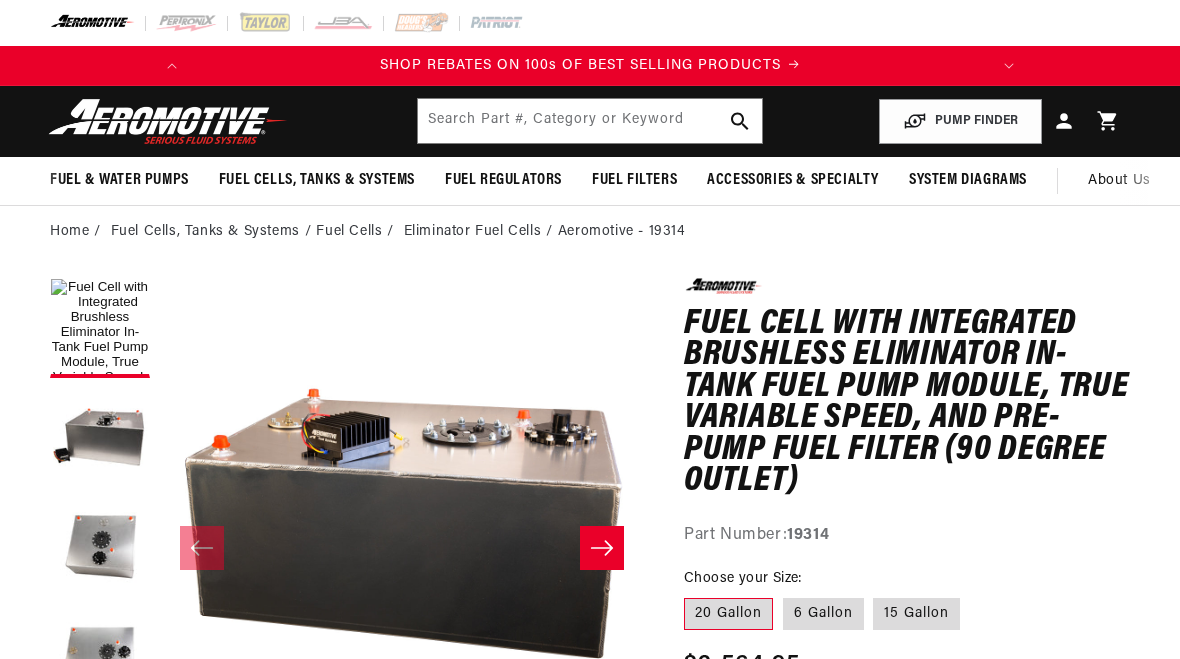 scroll, scrollTop: 0, scrollLeft: 0, axis: both 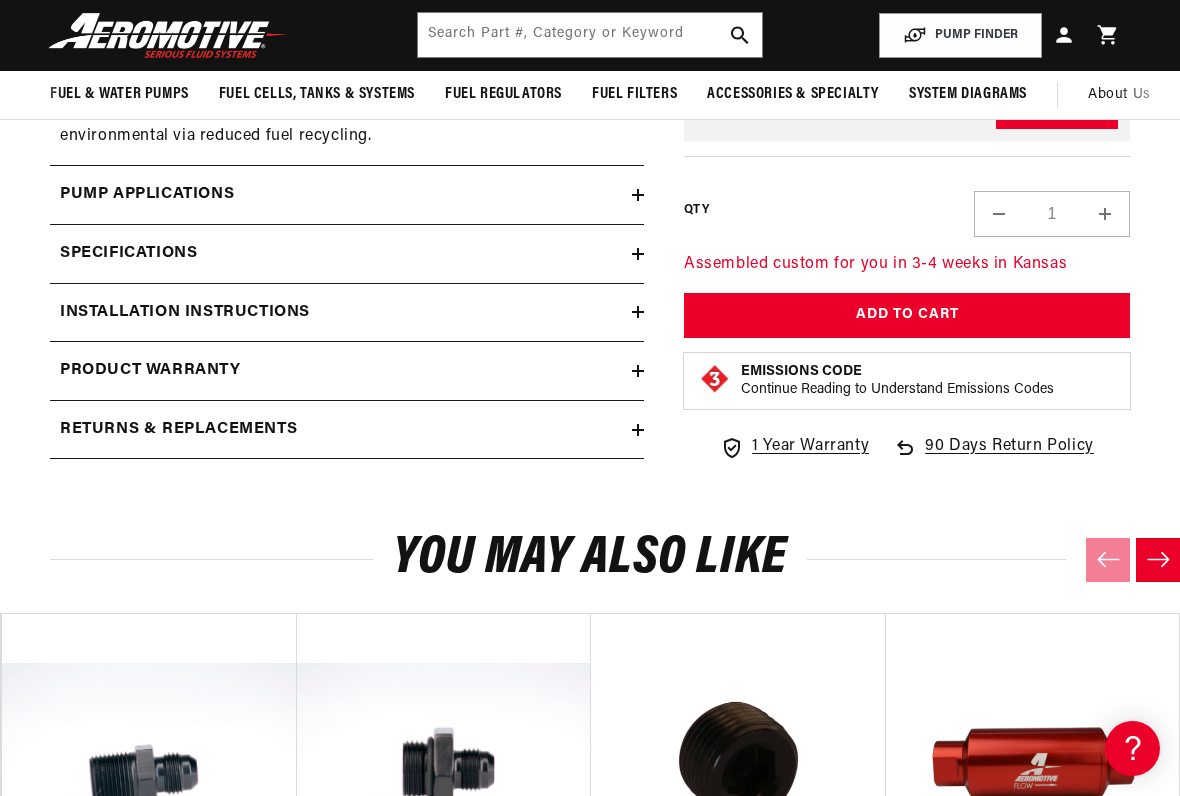 click on "Pump Applications" at bounding box center [341, 195] 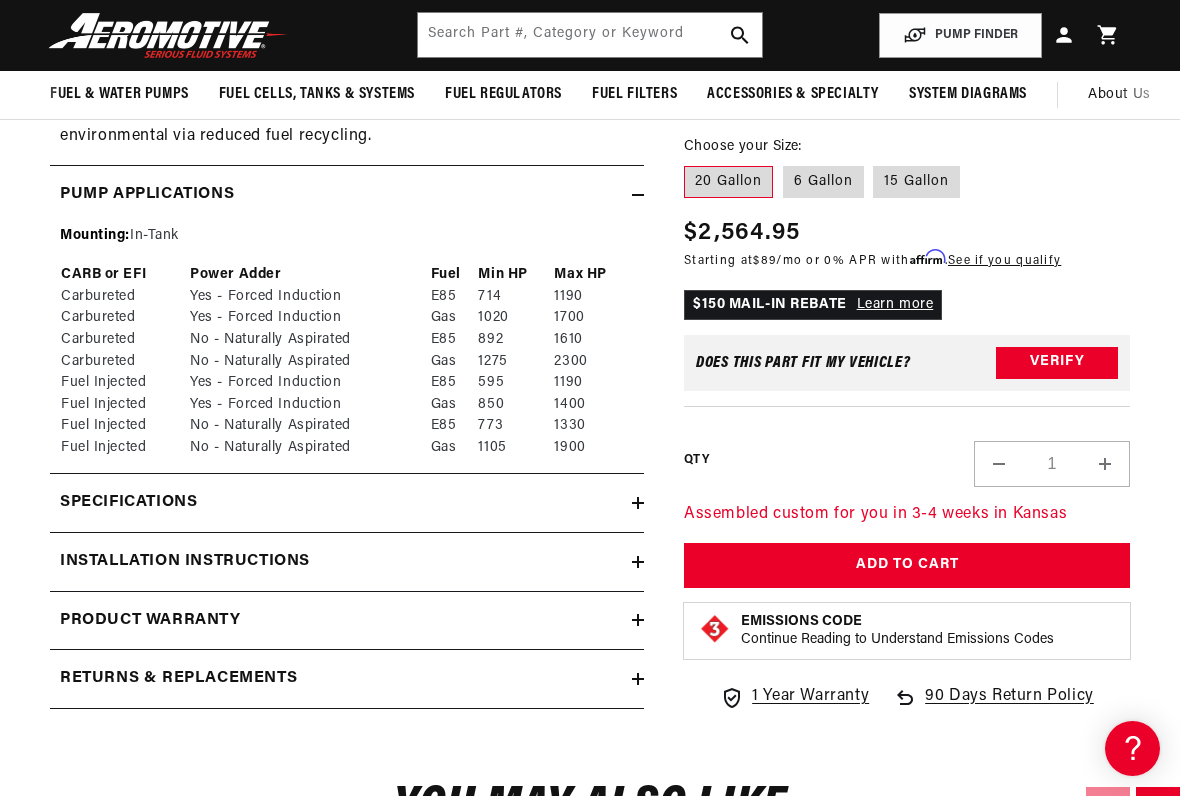 scroll 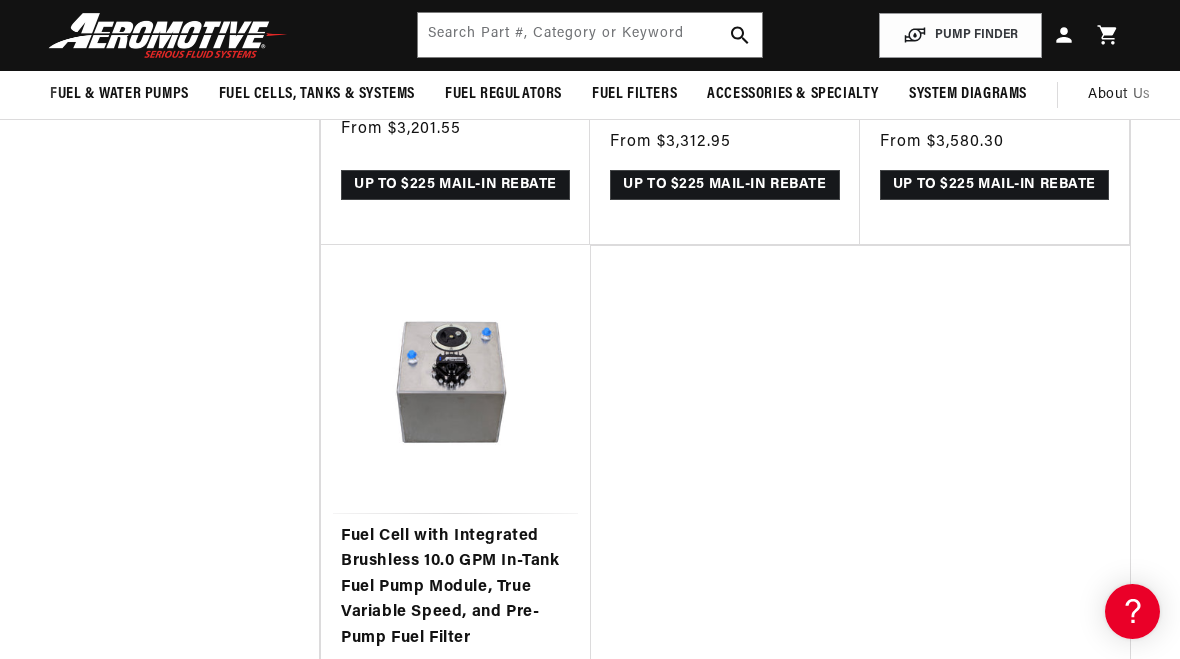 click on "Fuel Cell with Integrated Brushless 10.0 GPM In-Tank Fuel Pump Module, True Variable Speed, and Pre-Pump Fuel Filter" at bounding box center (455, 588) 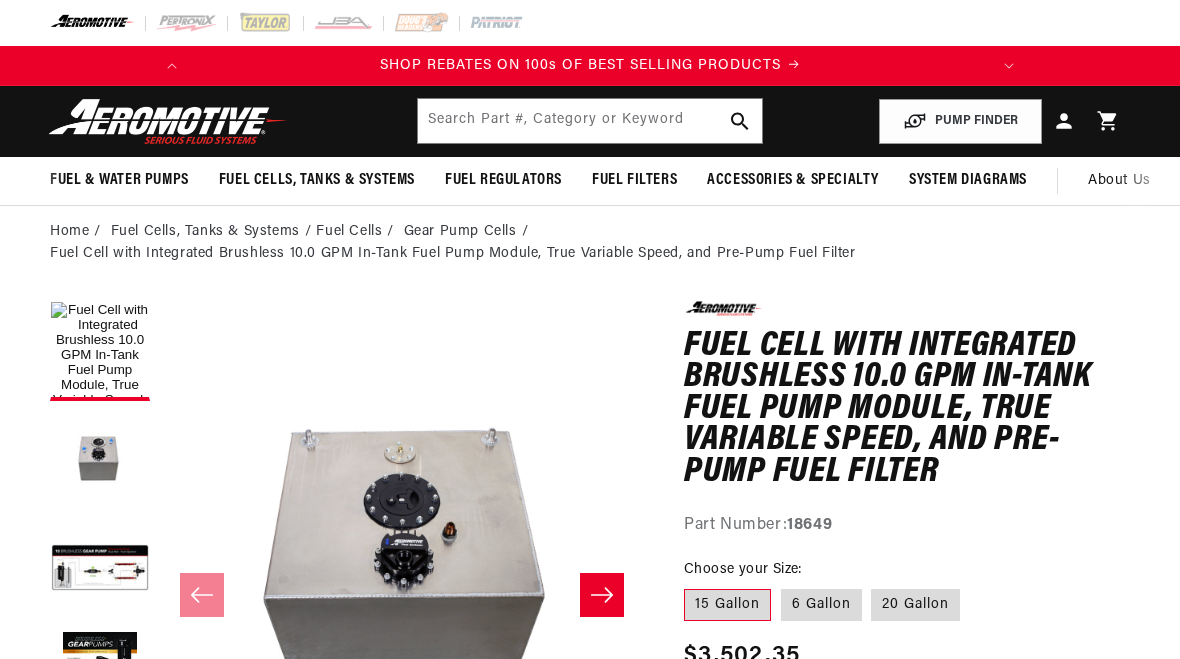 scroll, scrollTop: 0, scrollLeft: 0, axis: both 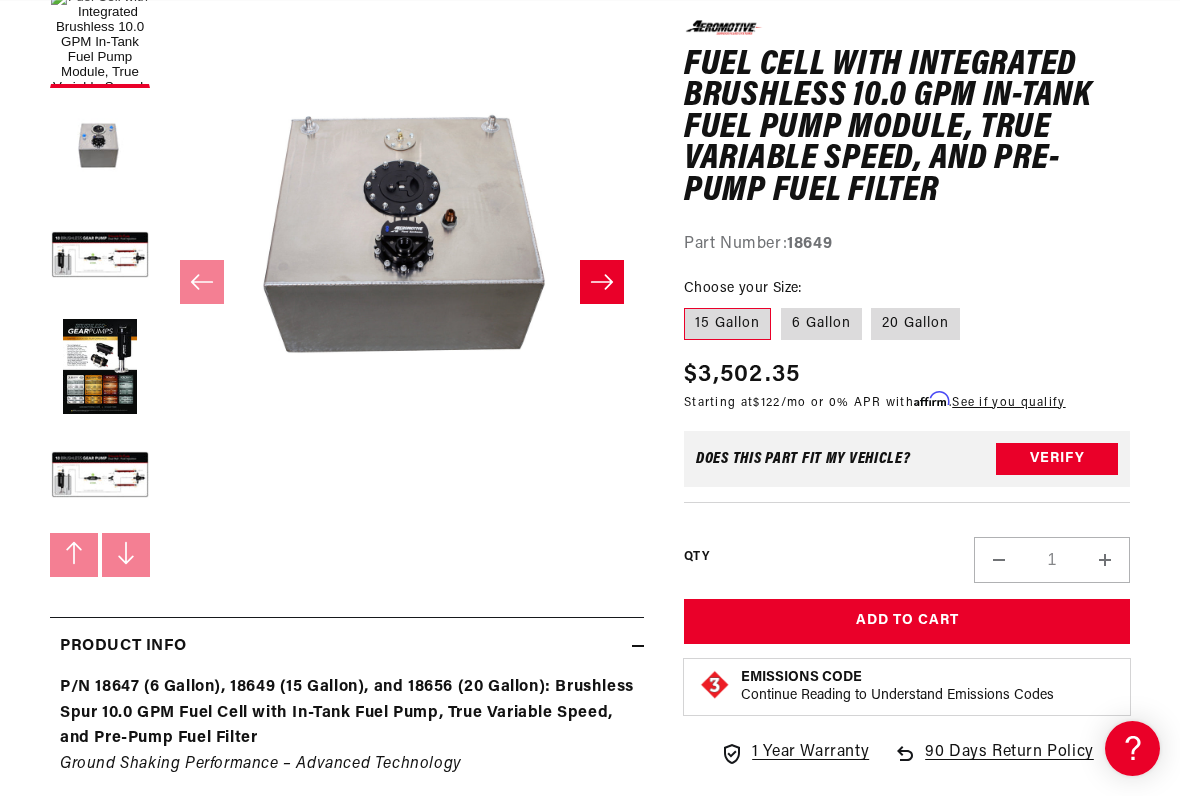click on "6 Gallon" at bounding box center (821, 324) 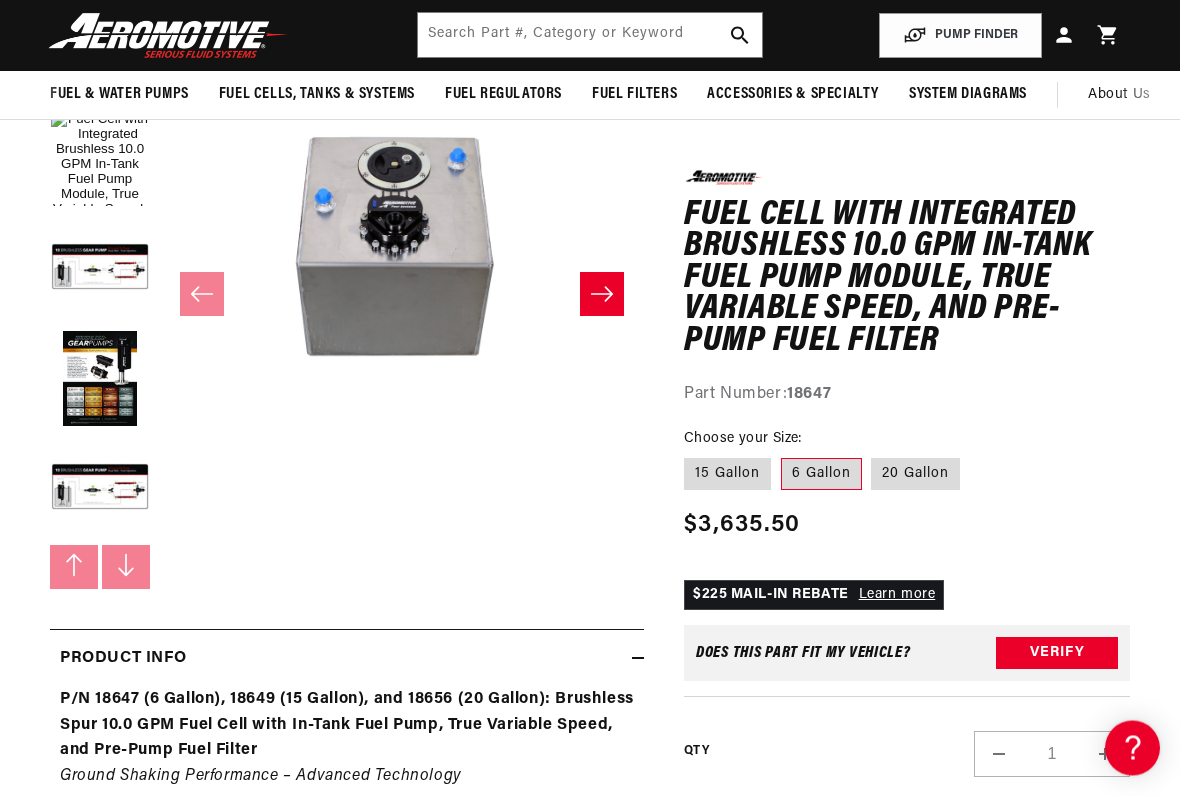 scroll, scrollTop: 300, scrollLeft: 0, axis: vertical 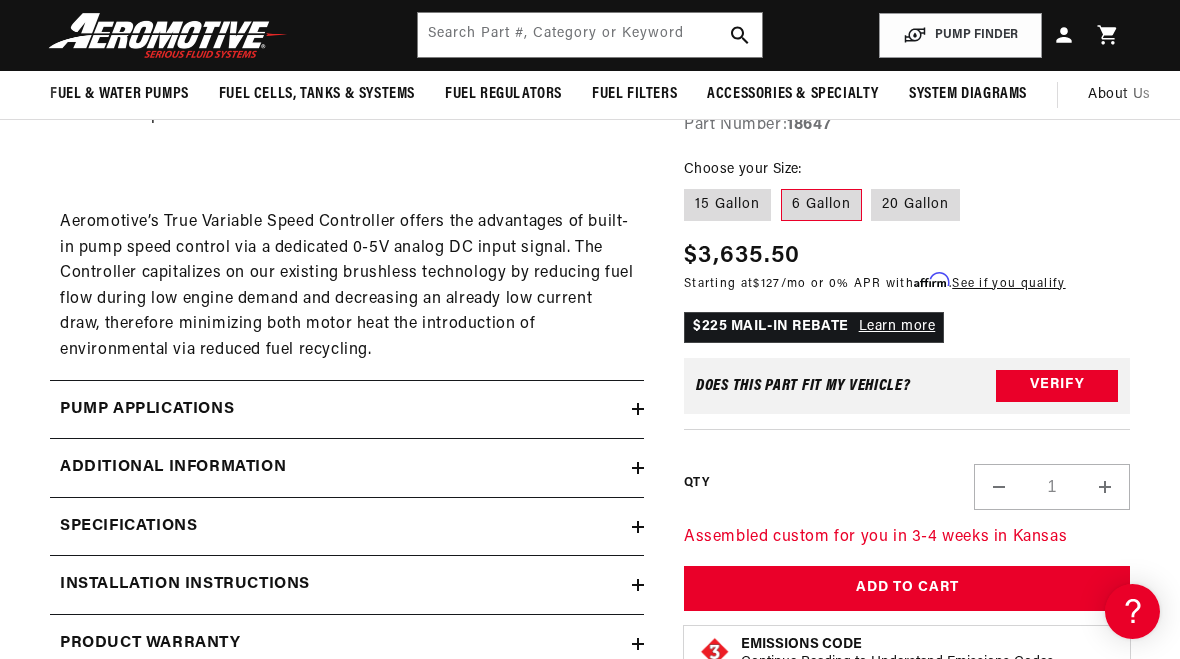 click on "Specifications" at bounding box center [128, 527] 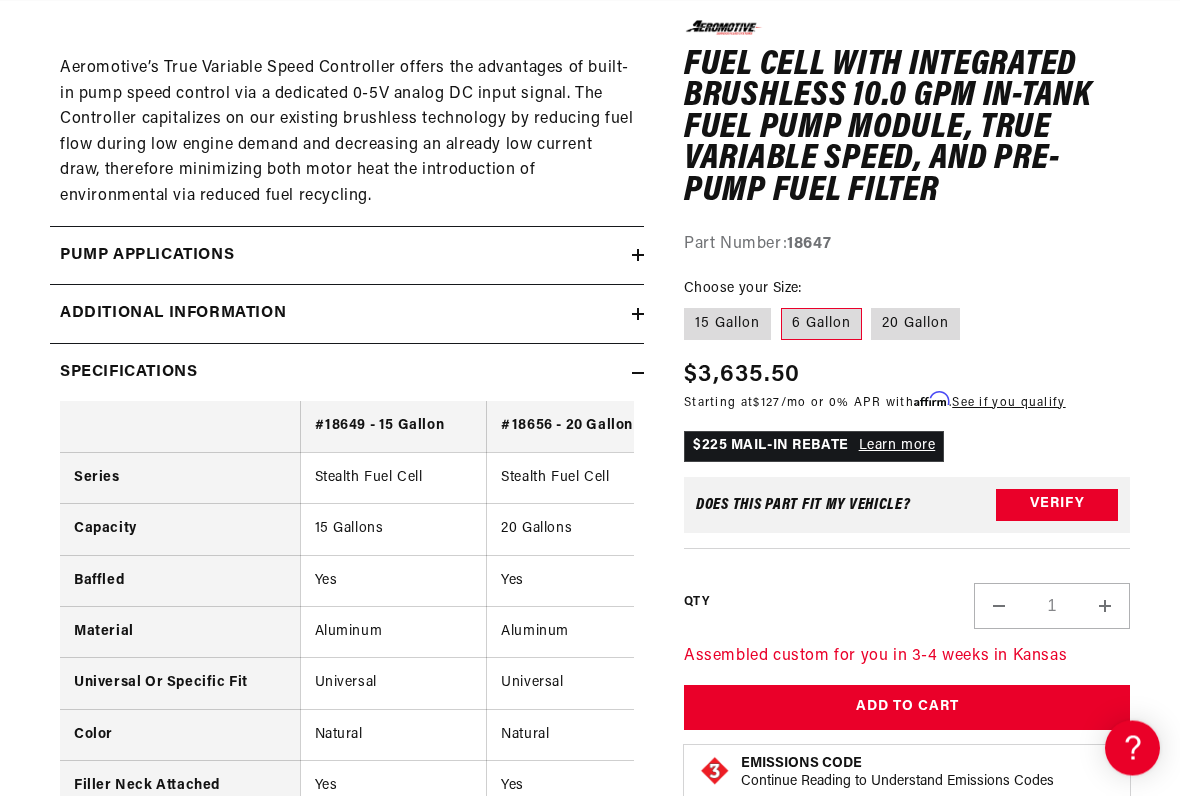 scroll 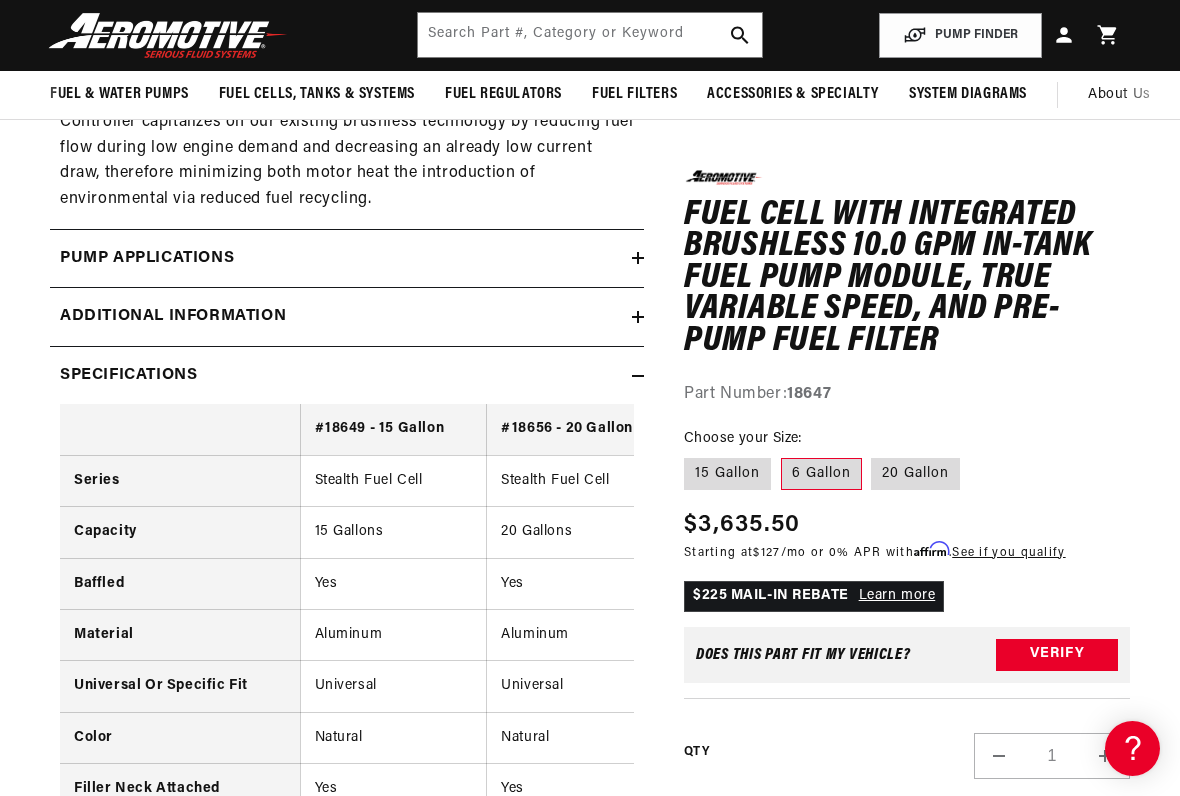 click on "6 Gallon" at bounding box center [821, 474] 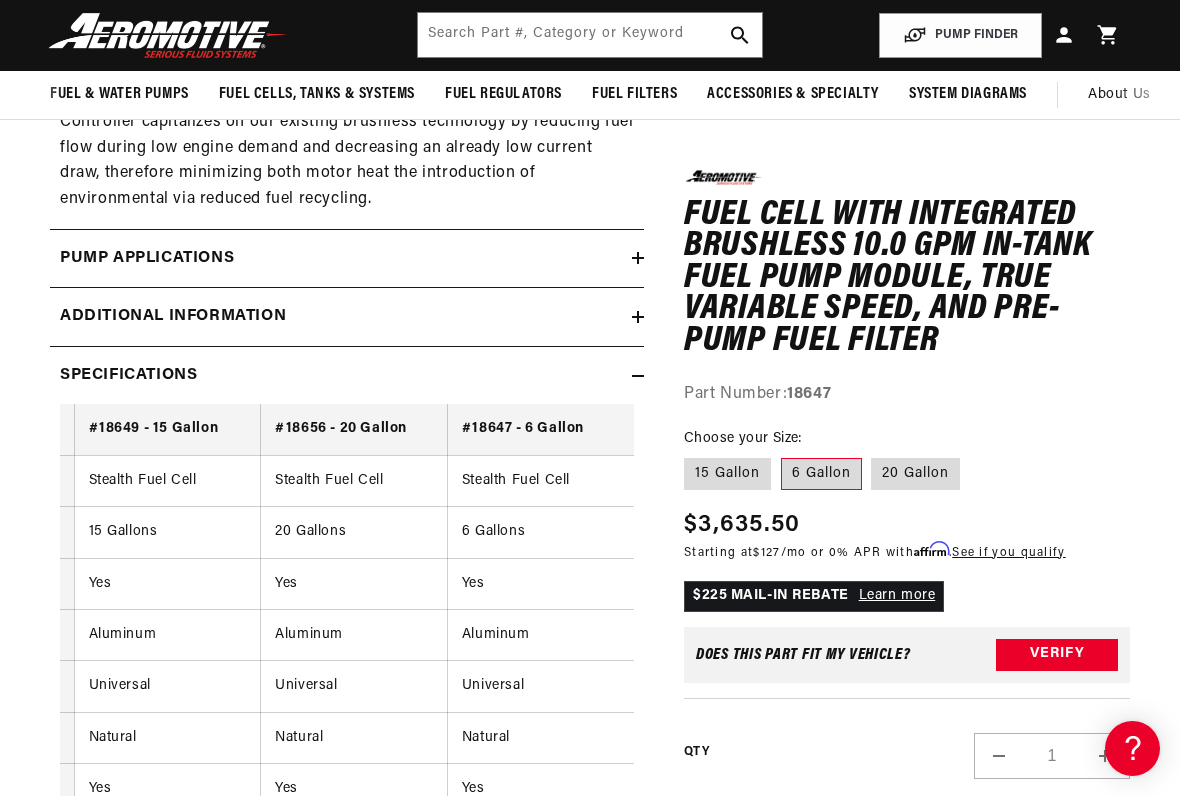 scroll, scrollTop: 0, scrollLeft: 226, axis: horizontal 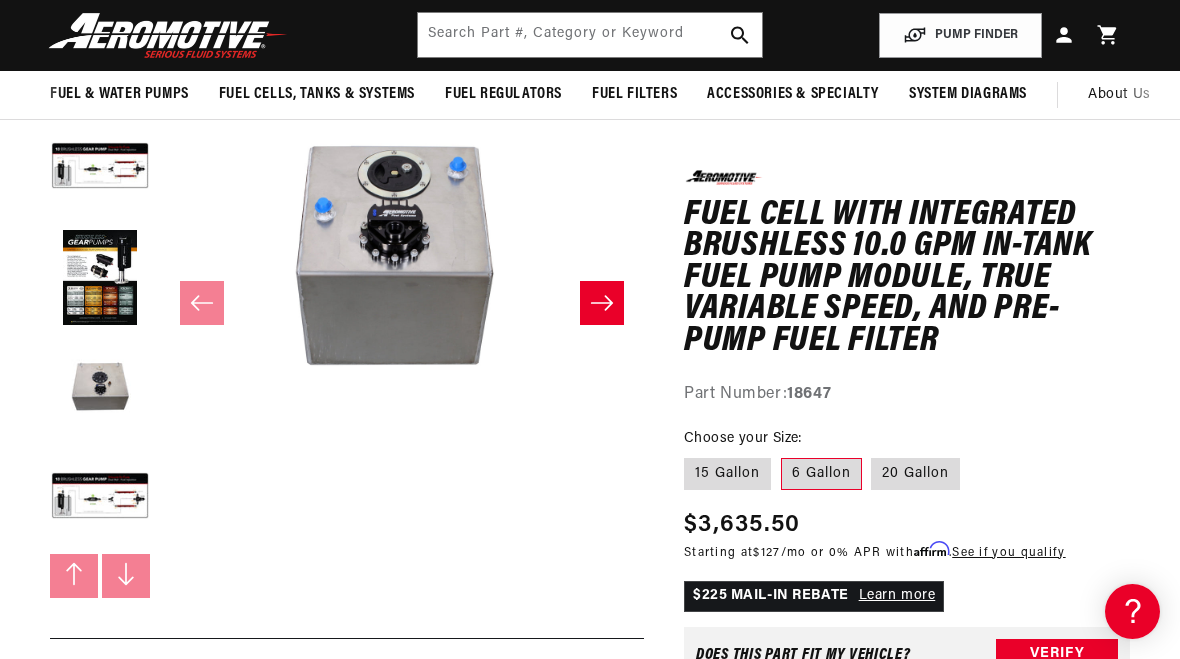 click at bounding box center (100, 499) 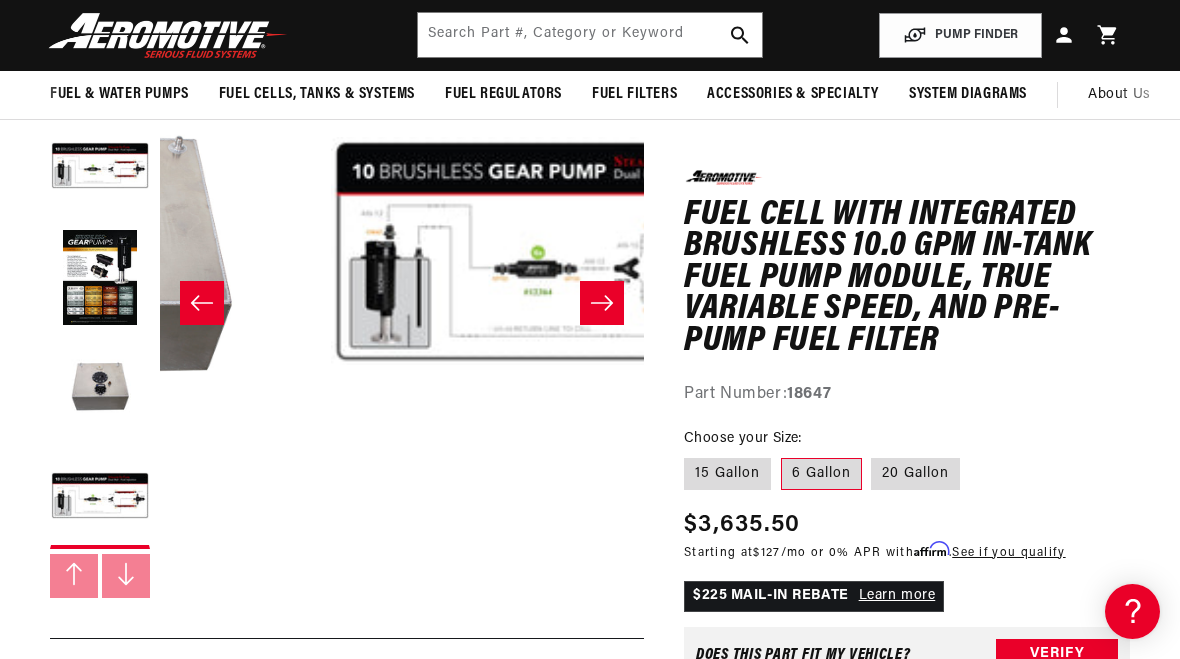 scroll, scrollTop: 0, scrollLeft: 1936, axis: horizontal 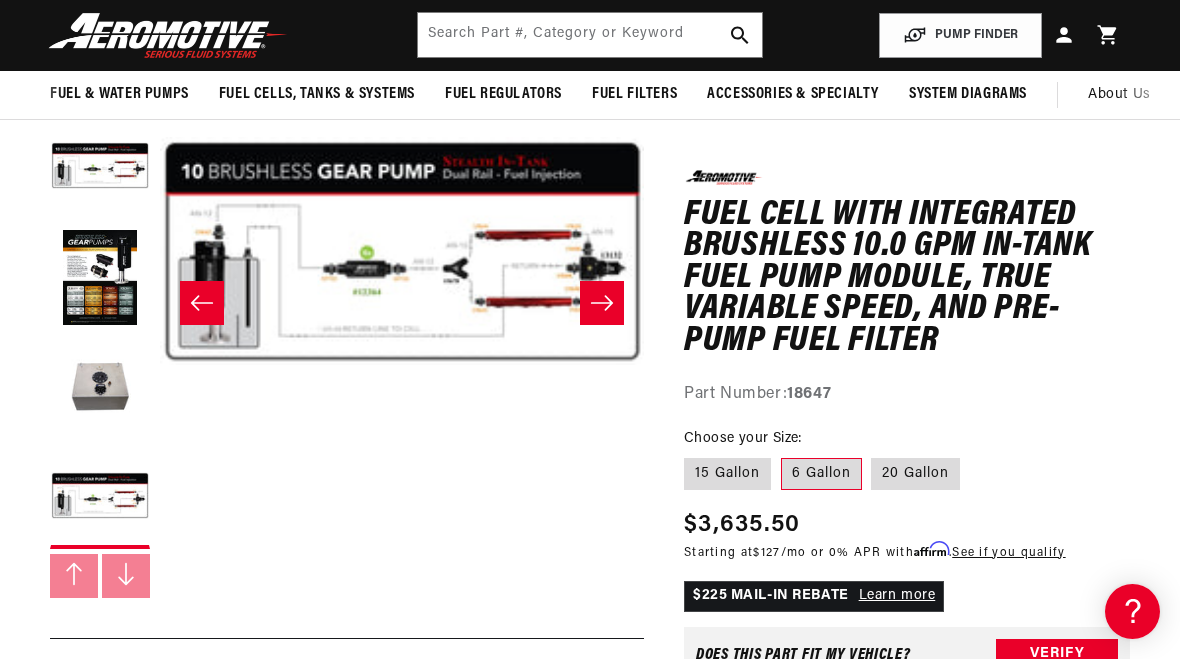 click at bounding box center (602, 303) 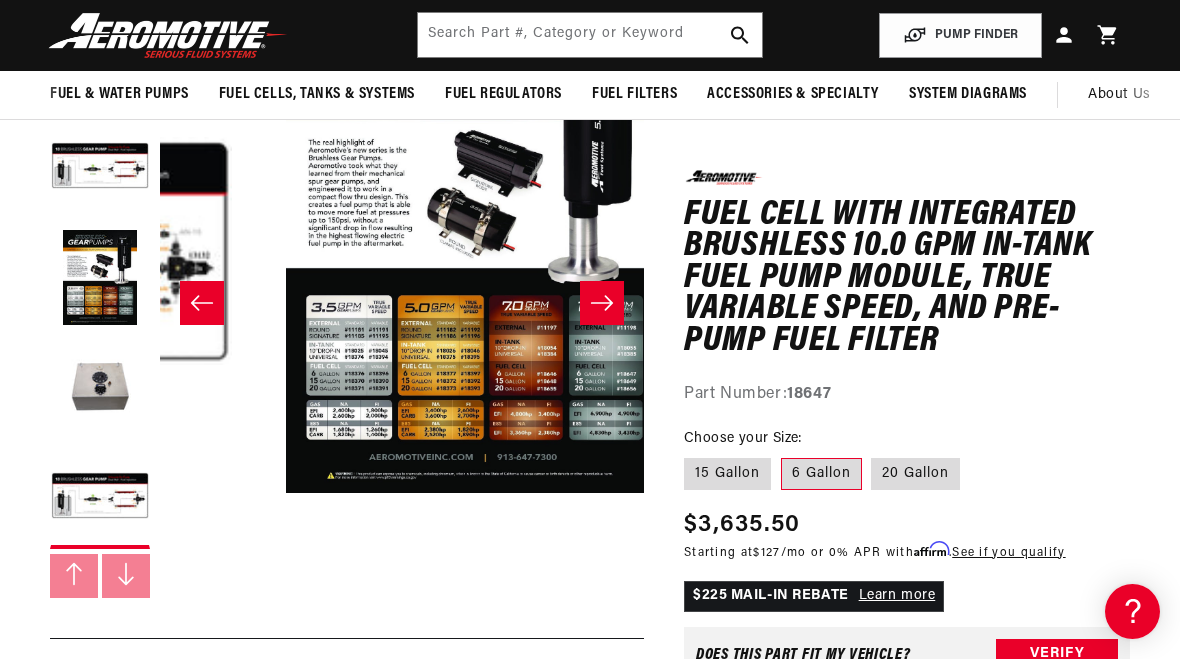 scroll, scrollTop: 0, scrollLeft: 2420, axis: horizontal 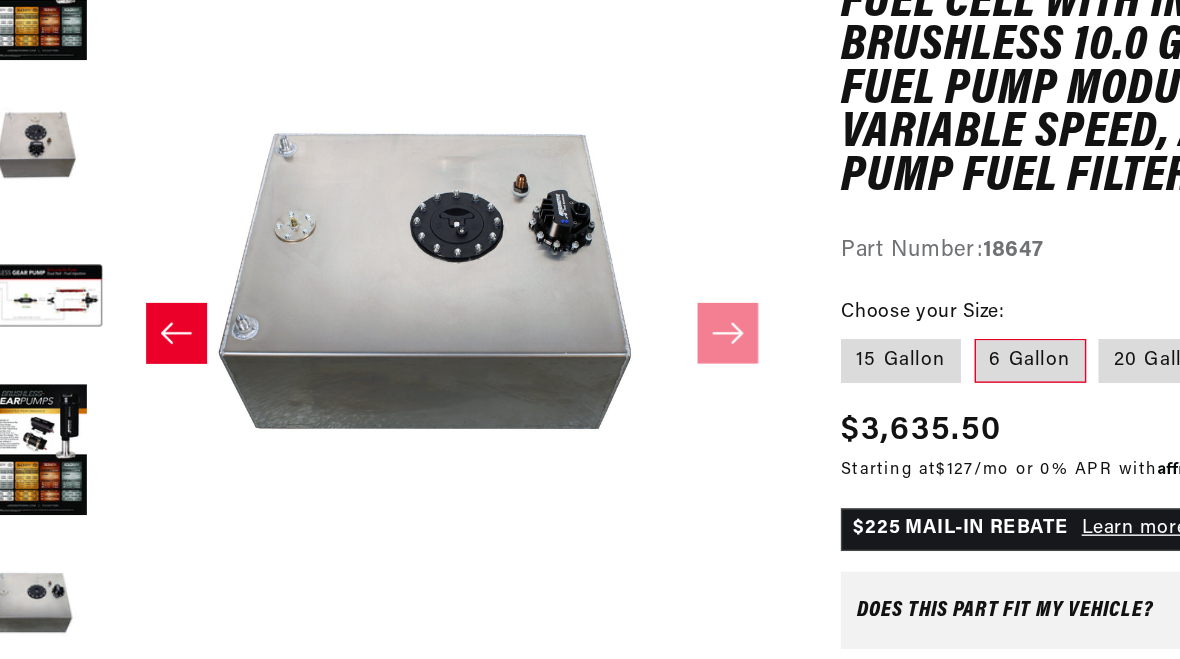 click 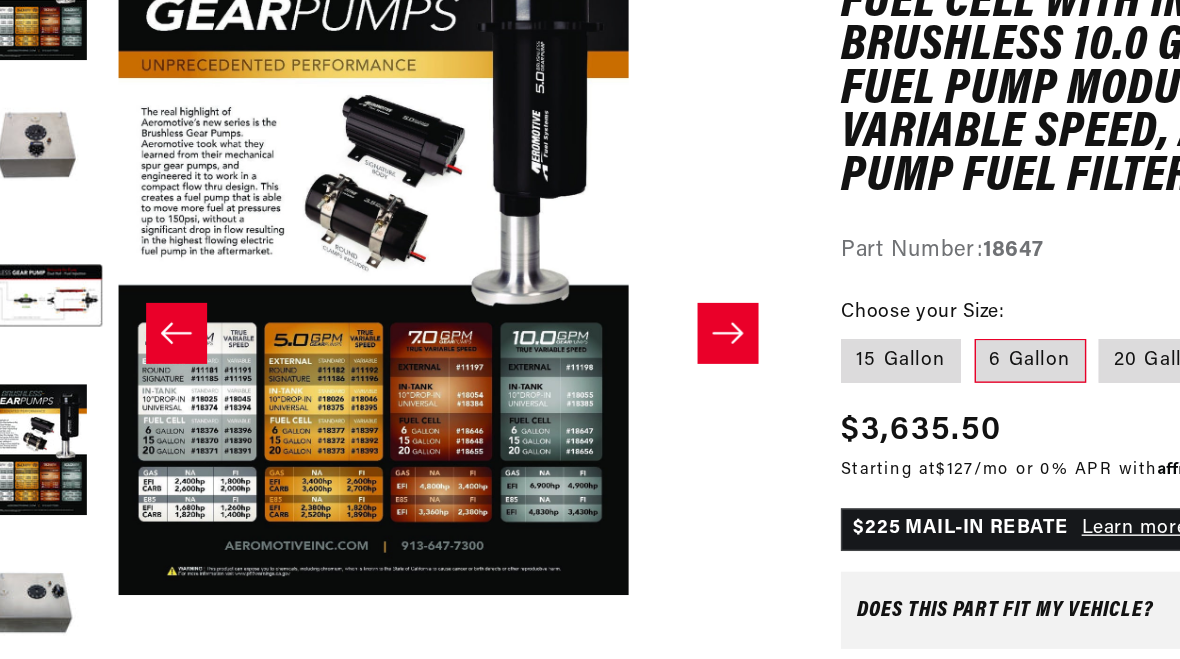 scroll, scrollTop: 0, scrollLeft: 2420, axis: horizontal 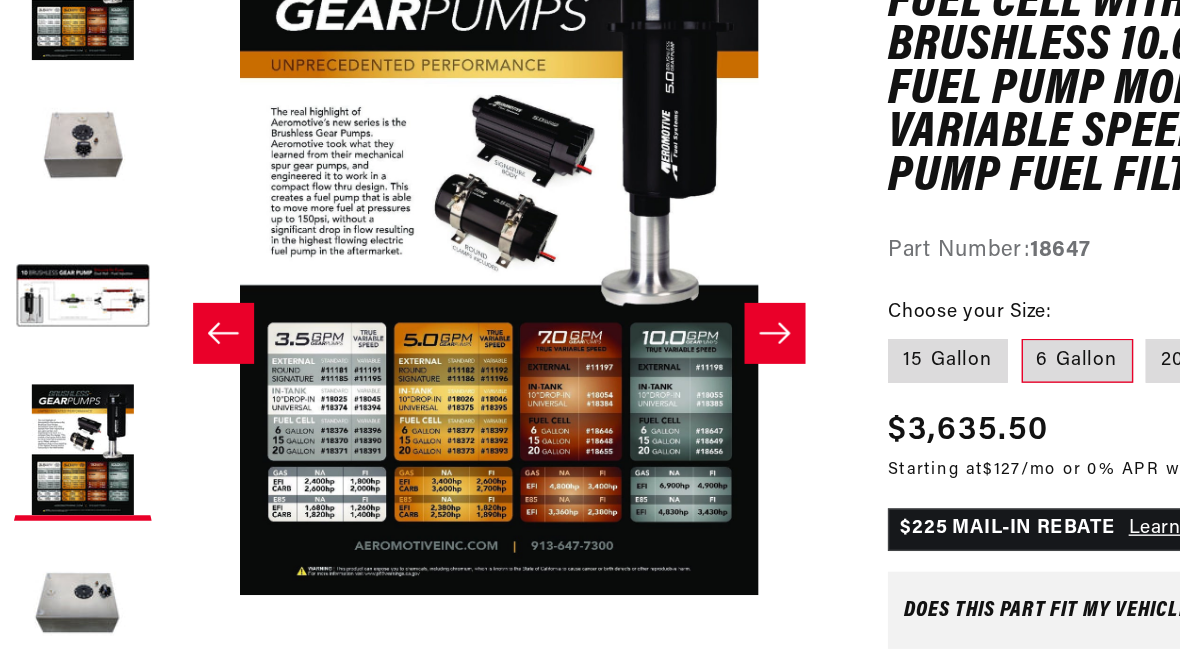 click on "Open media 6 in modal" at bounding box center (160, 494) 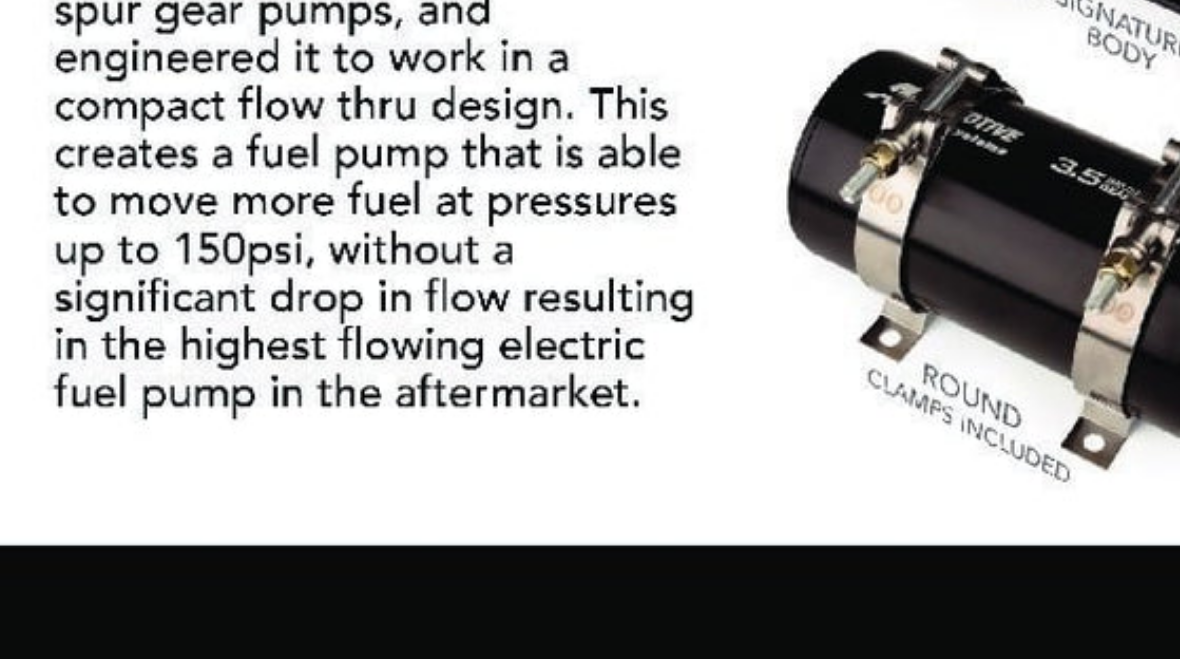 click at bounding box center (590, 328) 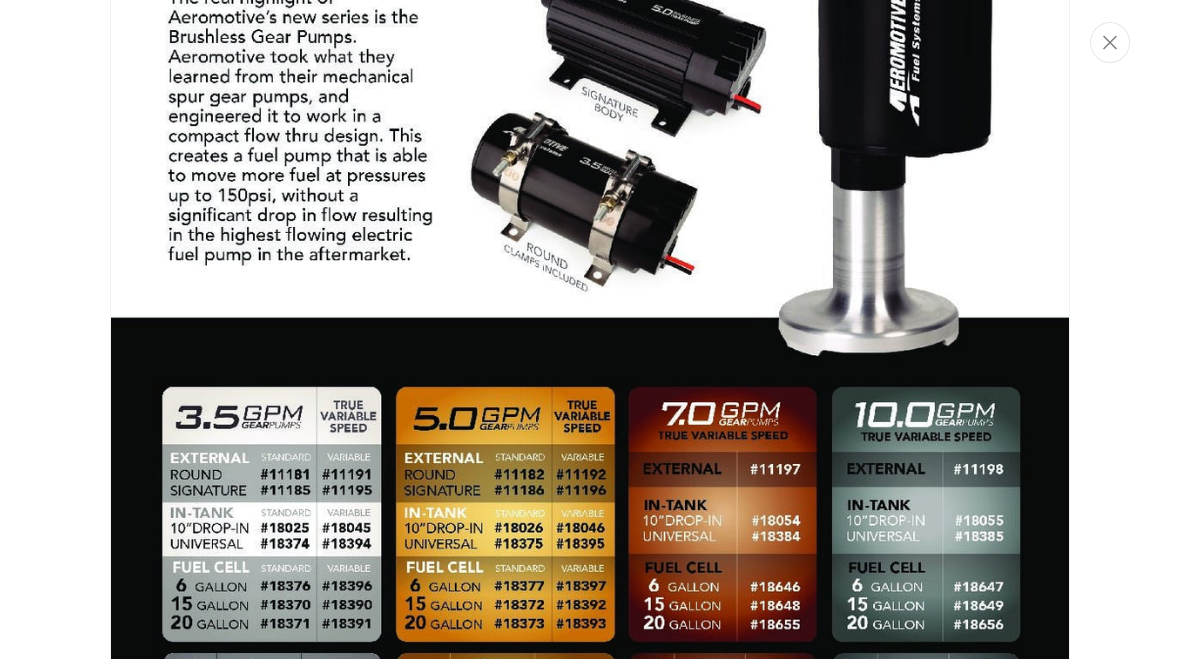 scroll, scrollTop: 0, scrollLeft: 0, axis: both 